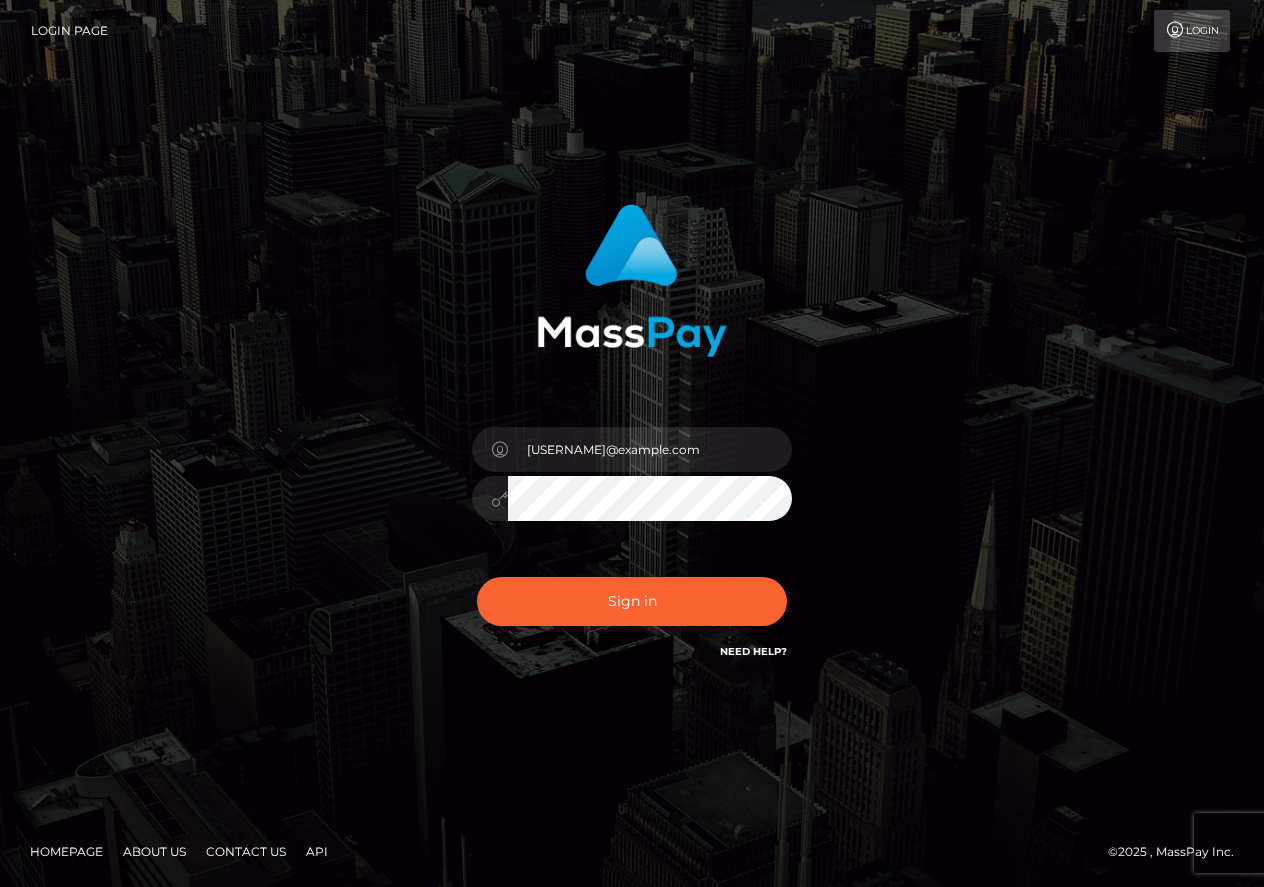 click on "[USERNAME]@example.com" at bounding box center (650, 449) 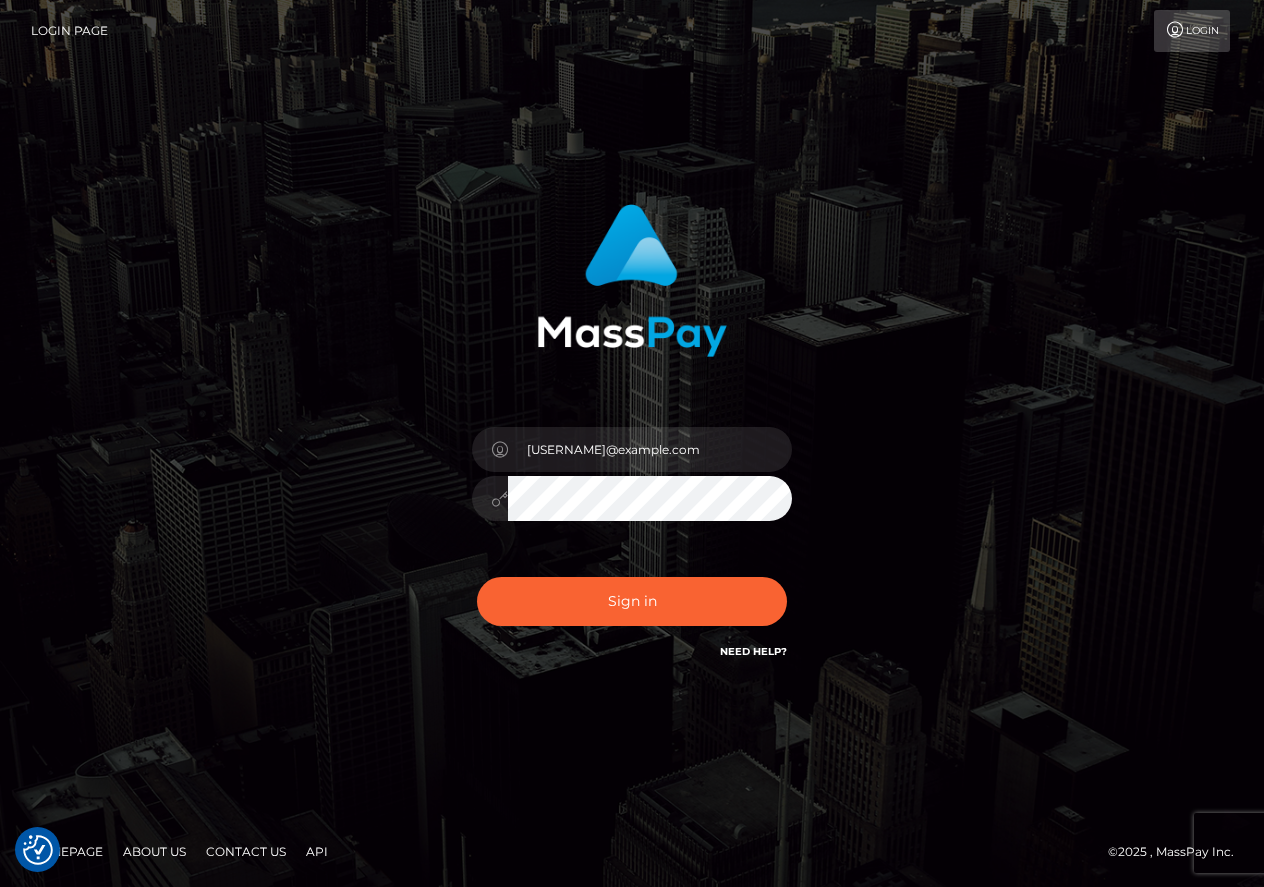 checkbox on "true" 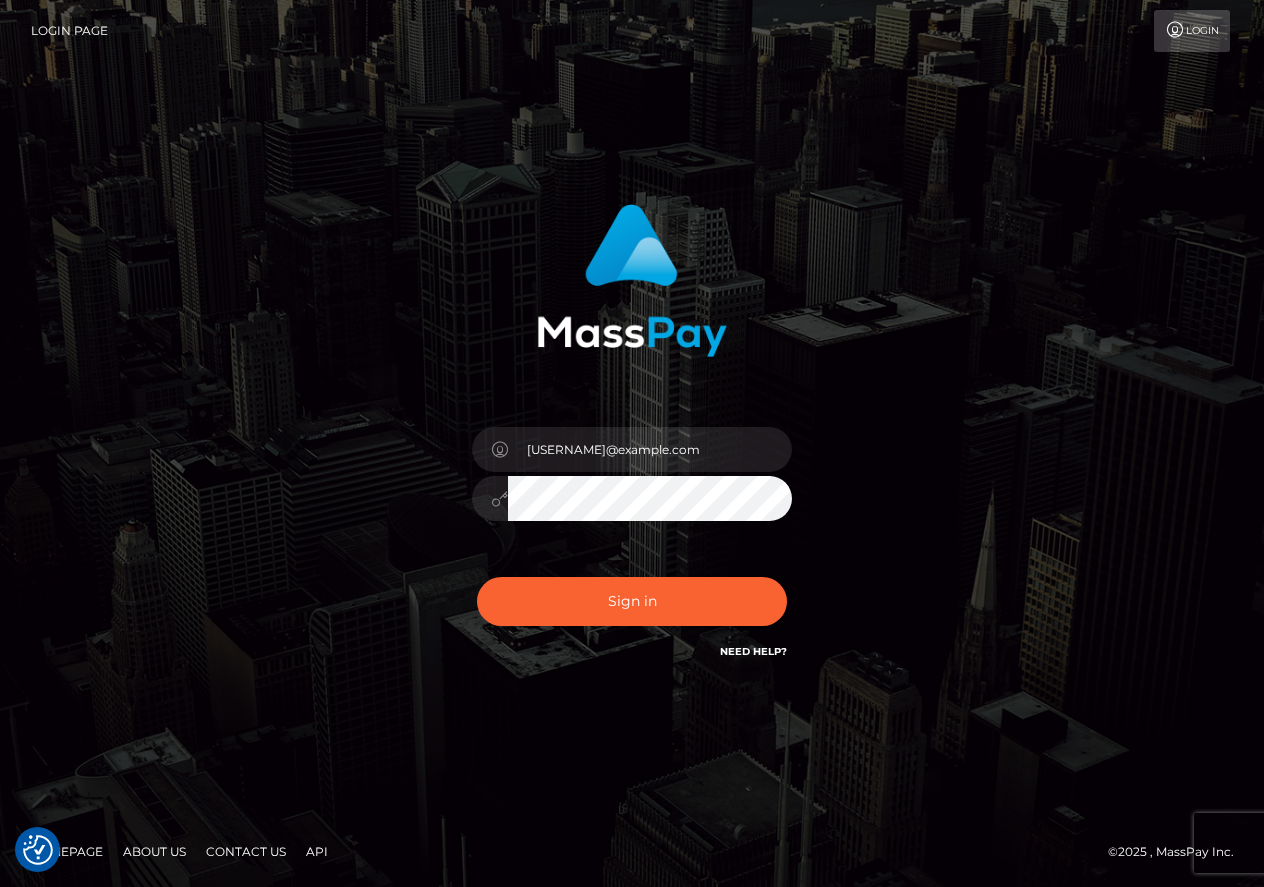 checkbox on "true" 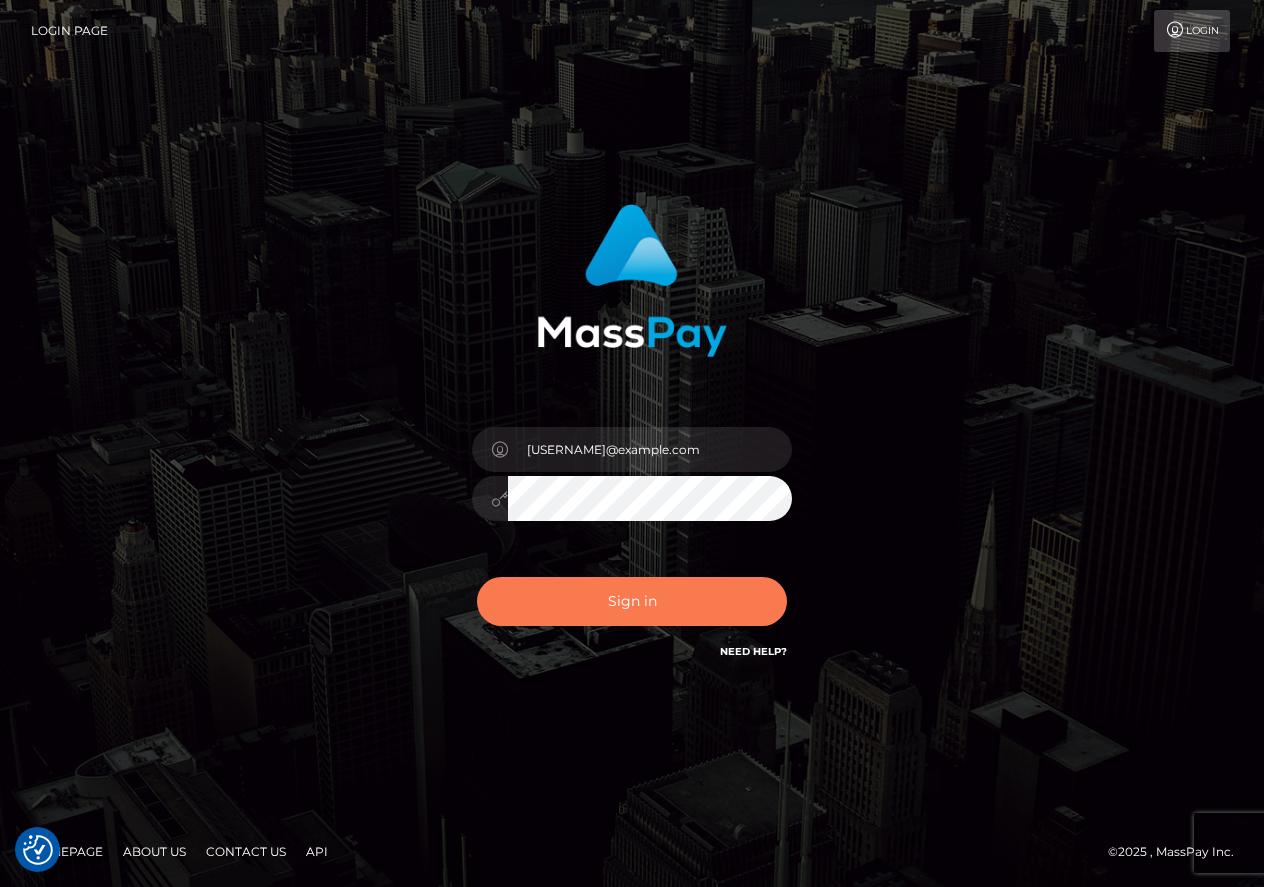 click on "Sign in" at bounding box center [632, 601] 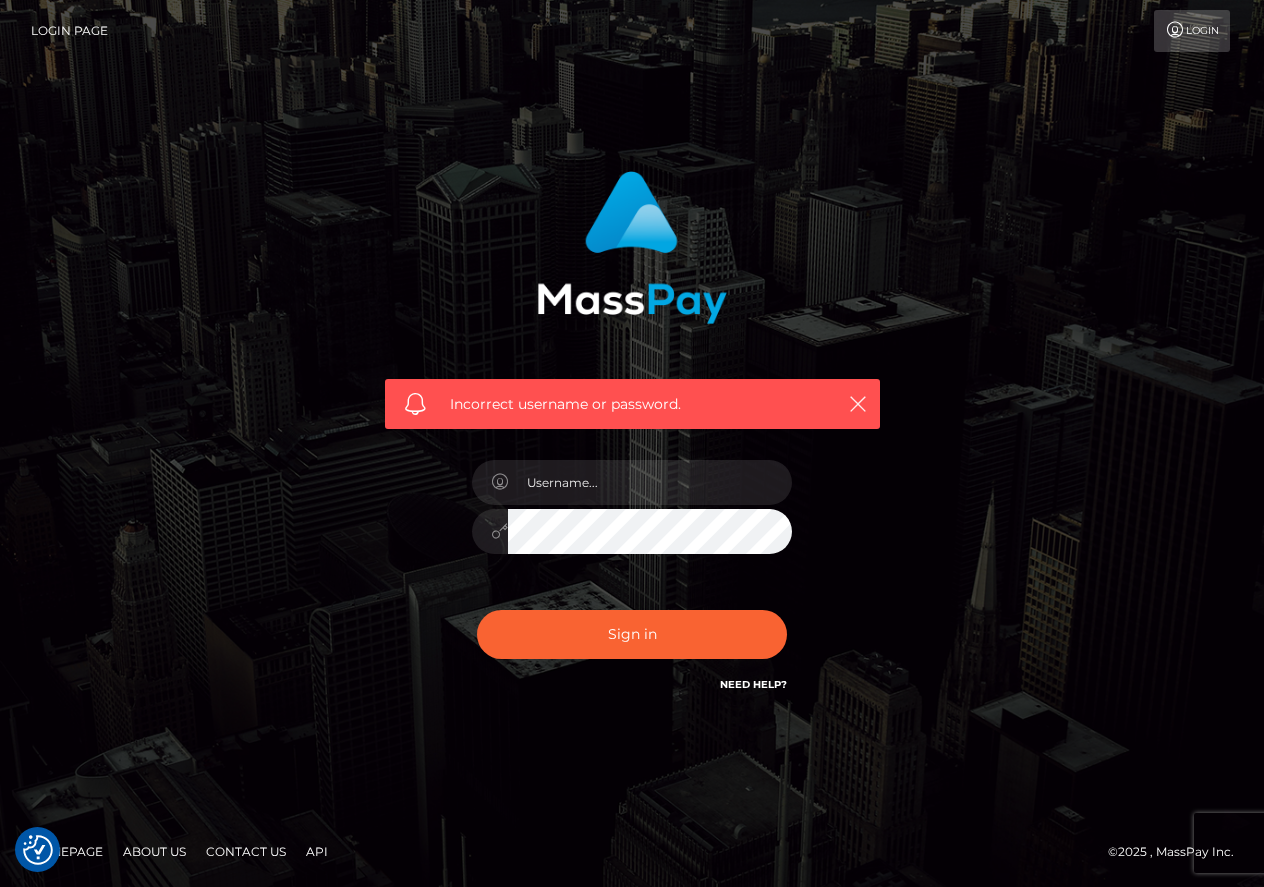 scroll, scrollTop: 0, scrollLeft: 0, axis: both 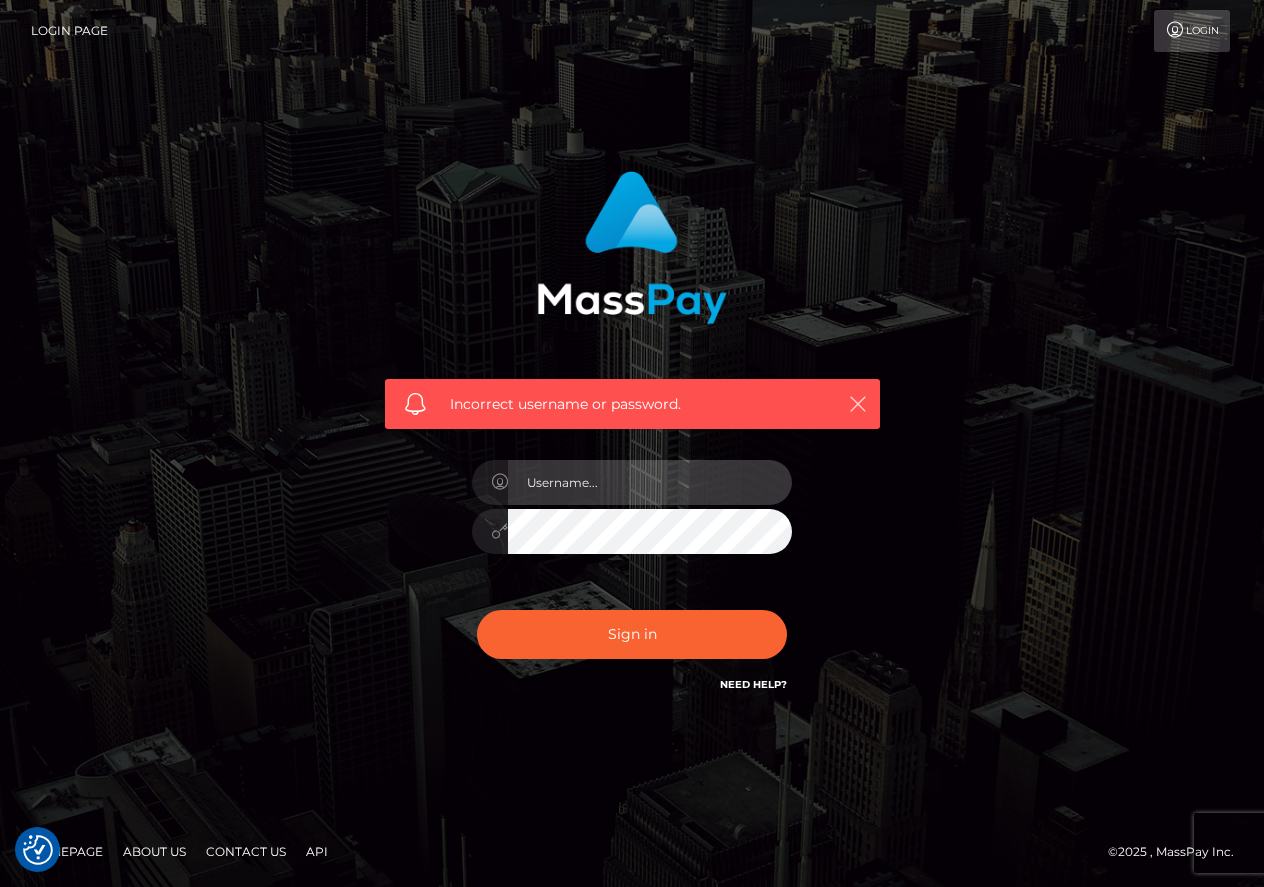 type on "[USERNAME]@example.com" 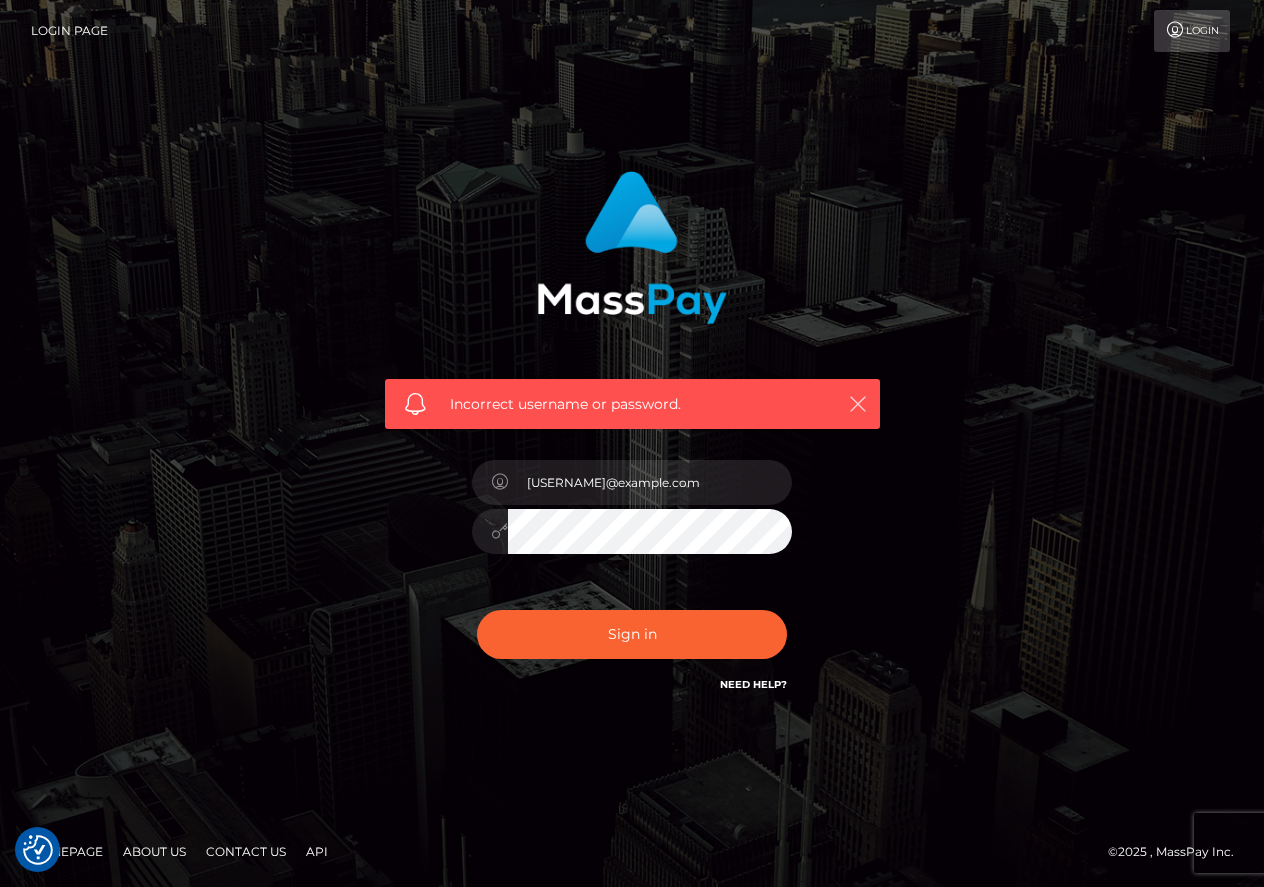 click at bounding box center (858, 404) 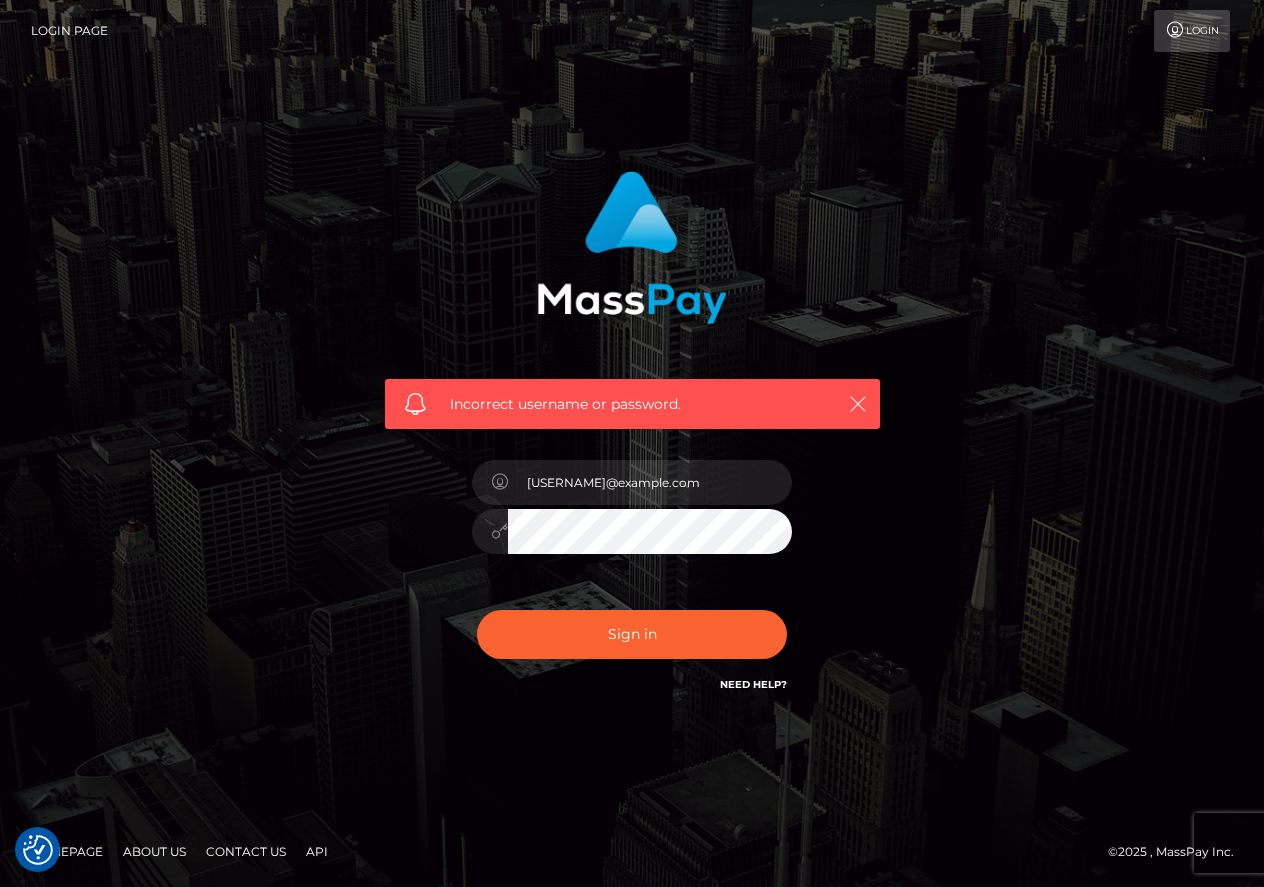 click at bounding box center [858, 404] 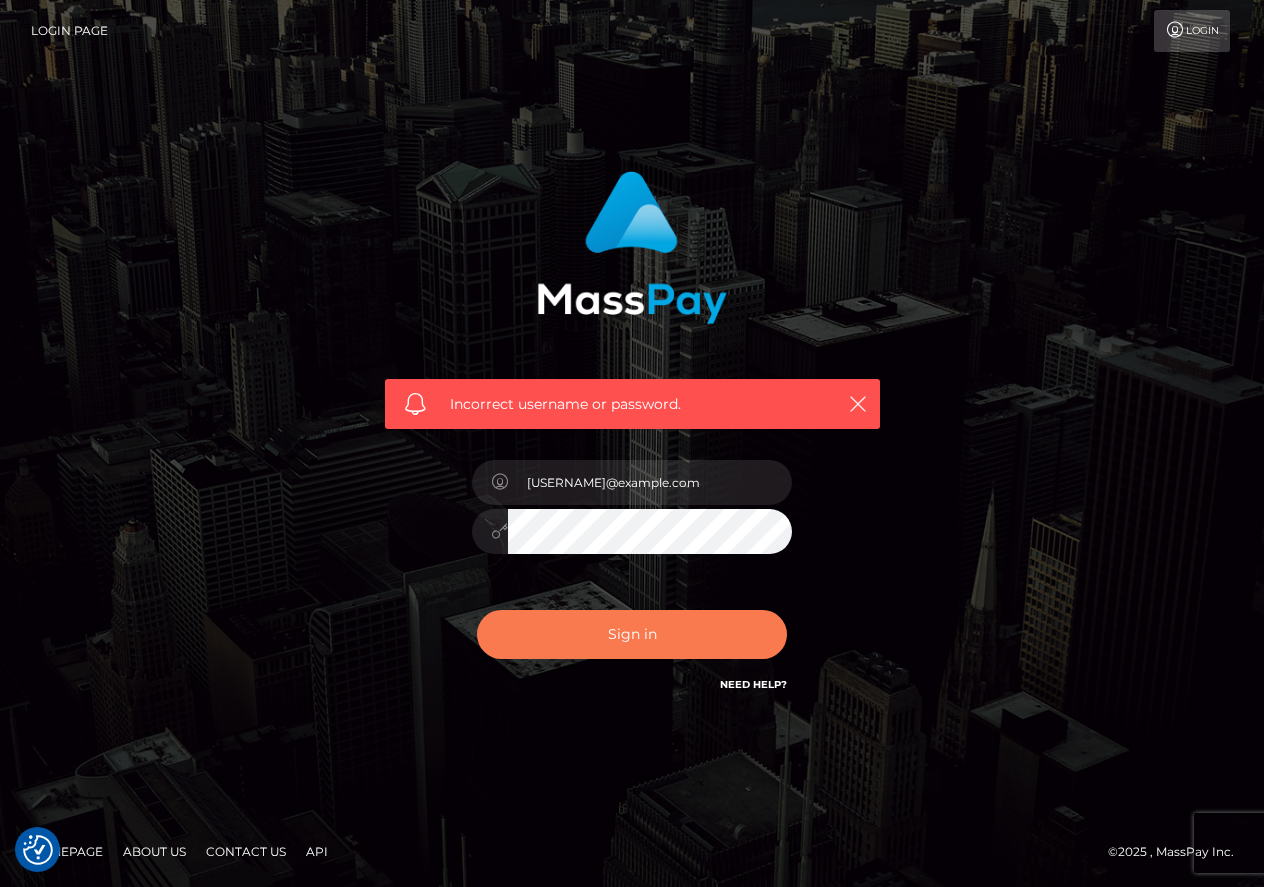 click on "Sign in" at bounding box center (632, 634) 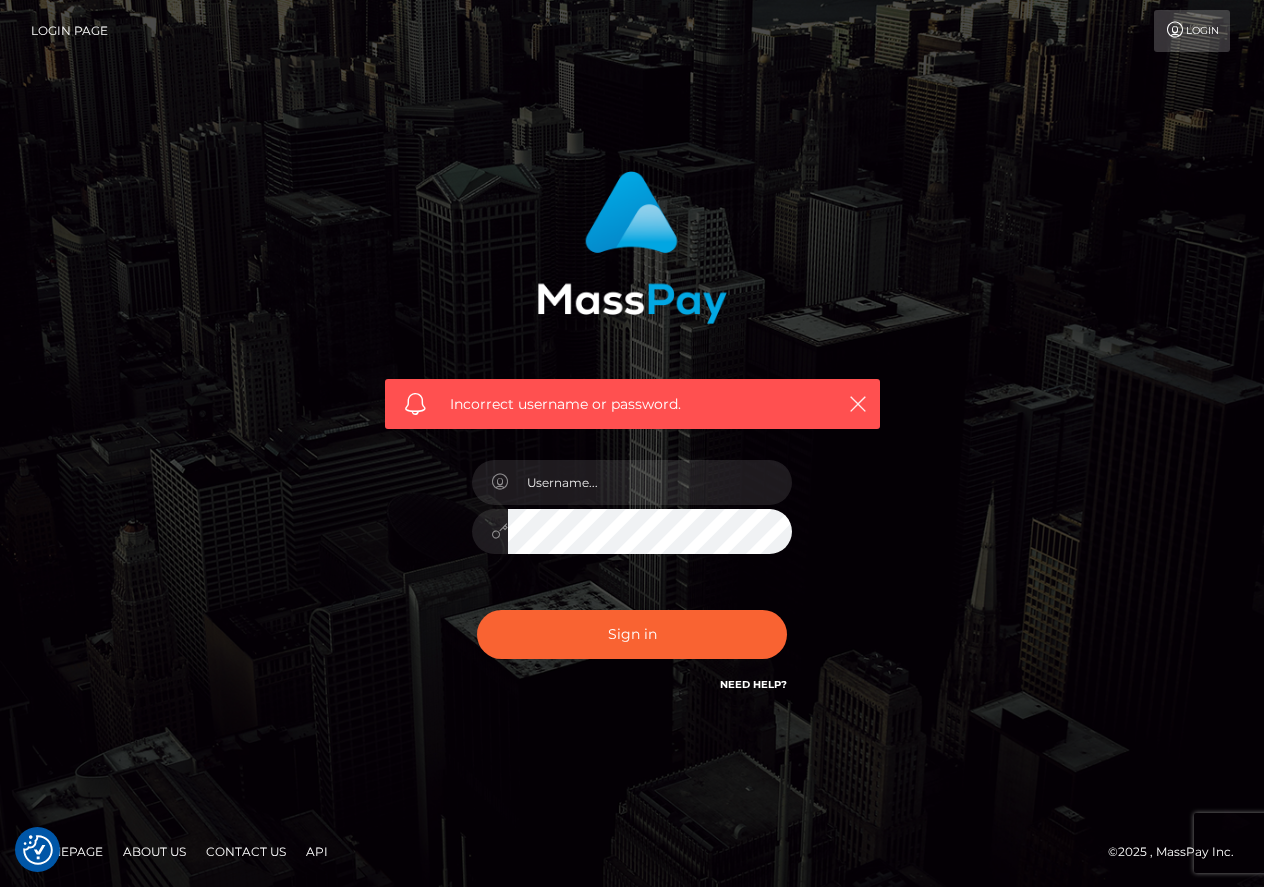 scroll, scrollTop: 0, scrollLeft: 0, axis: both 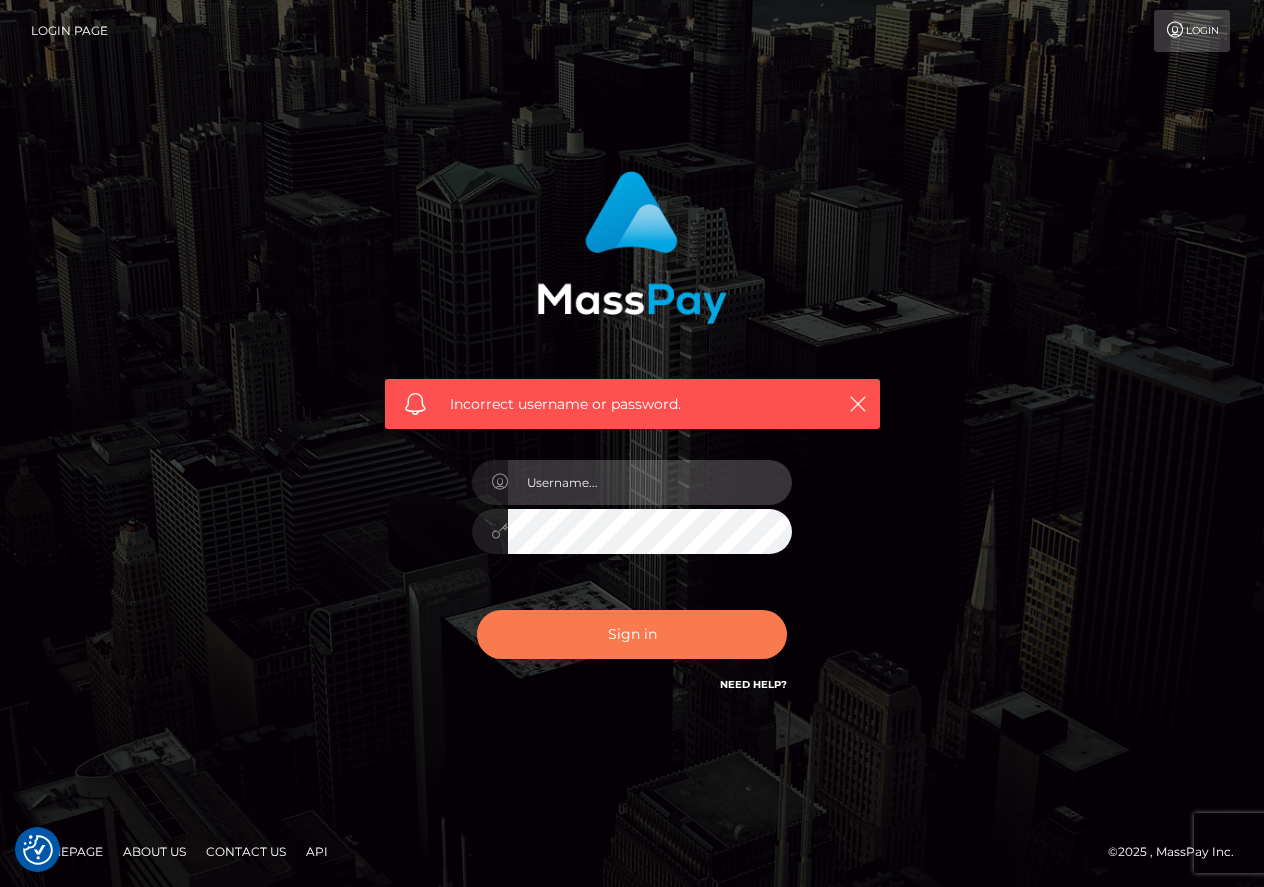 type on "[USERNAME]@example.com" 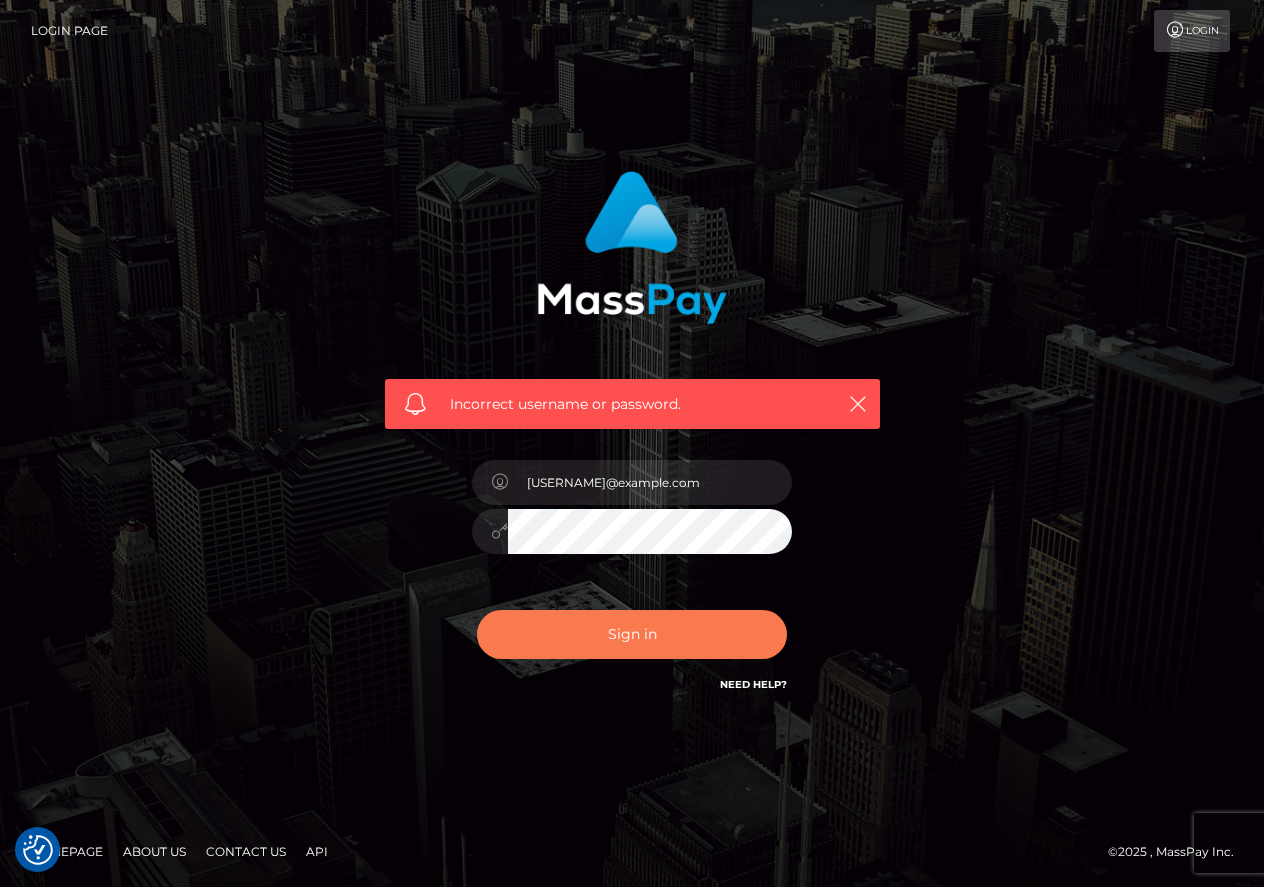 click on "Sign in" at bounding box center (632, 634) 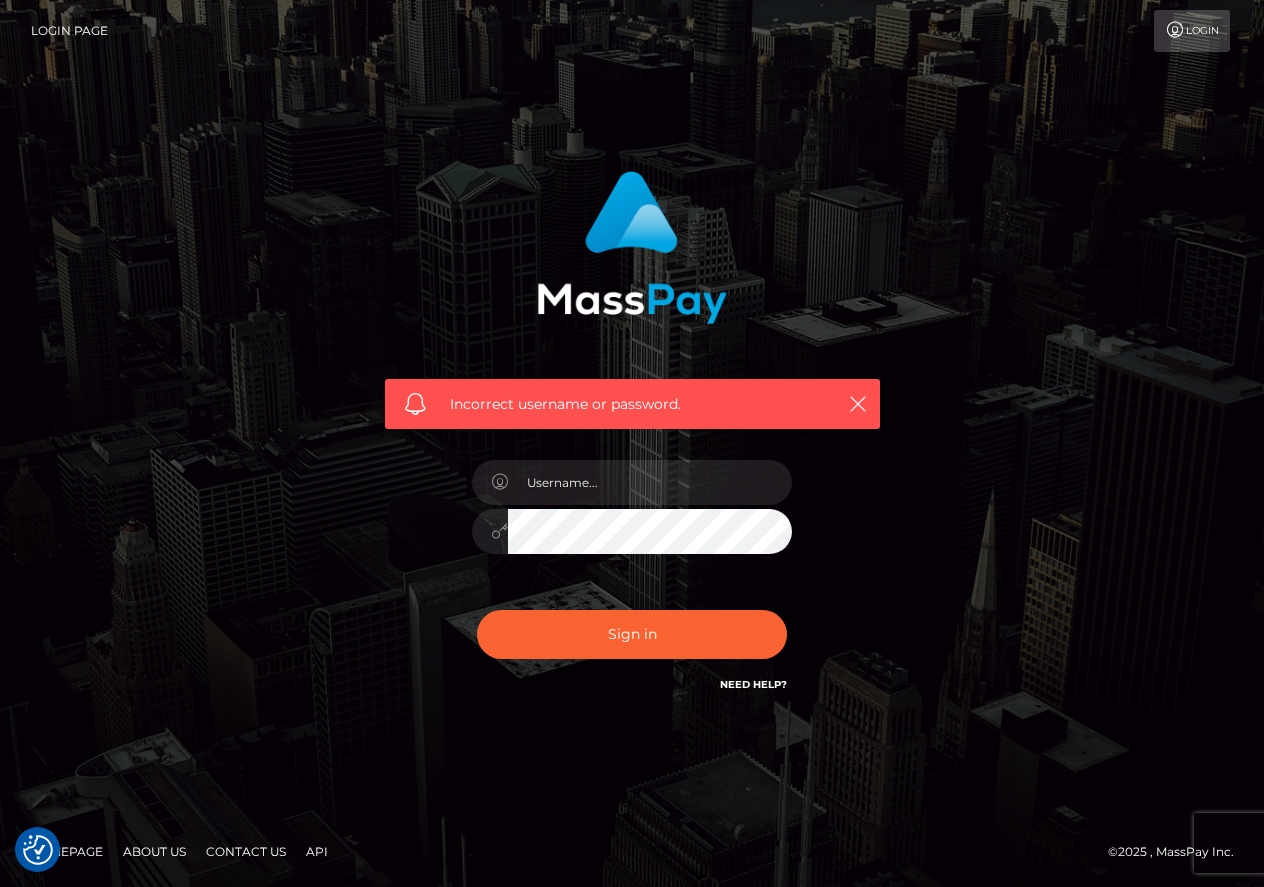 scroll, scrollTop: 0, scrollLeft: 0, axis: both 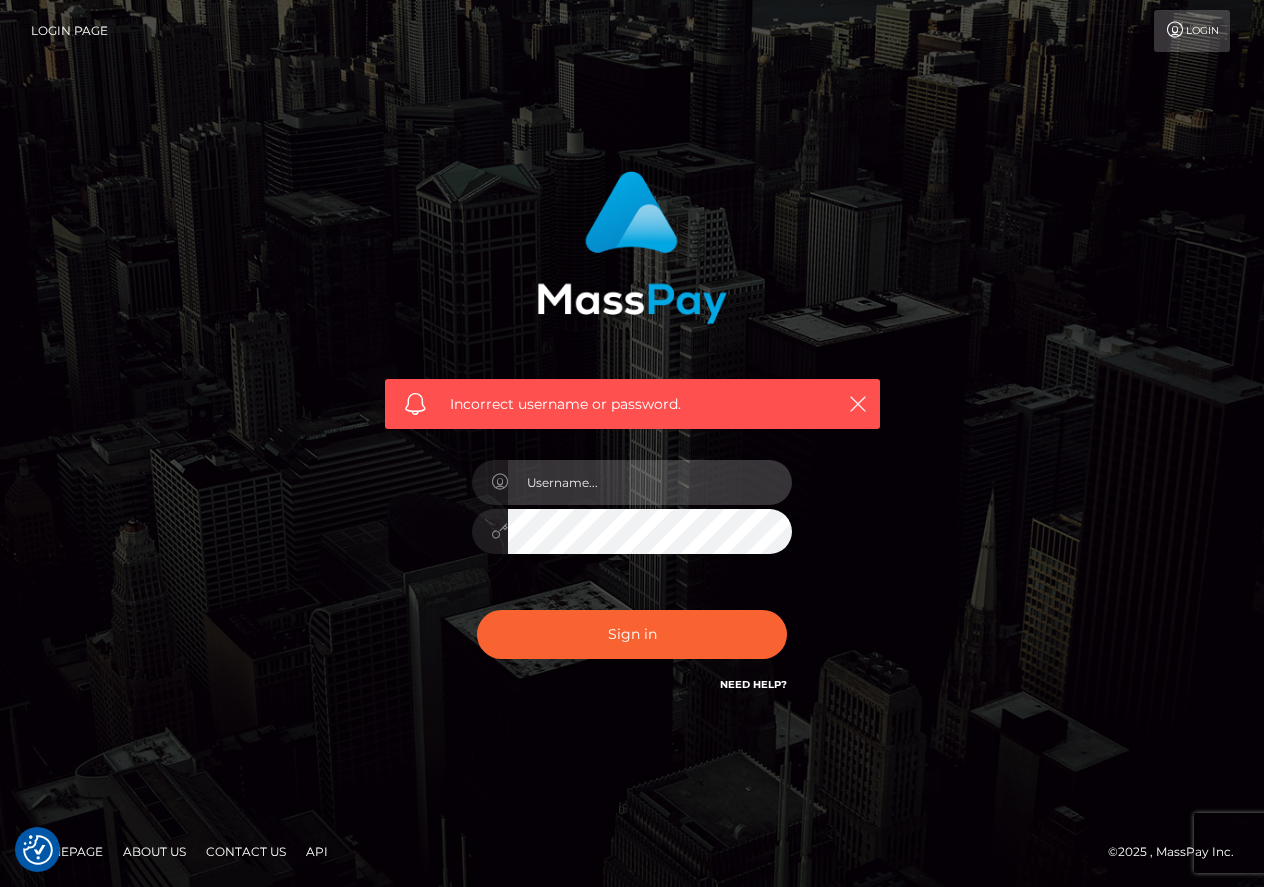 type on "[USERNAME]@example.com" 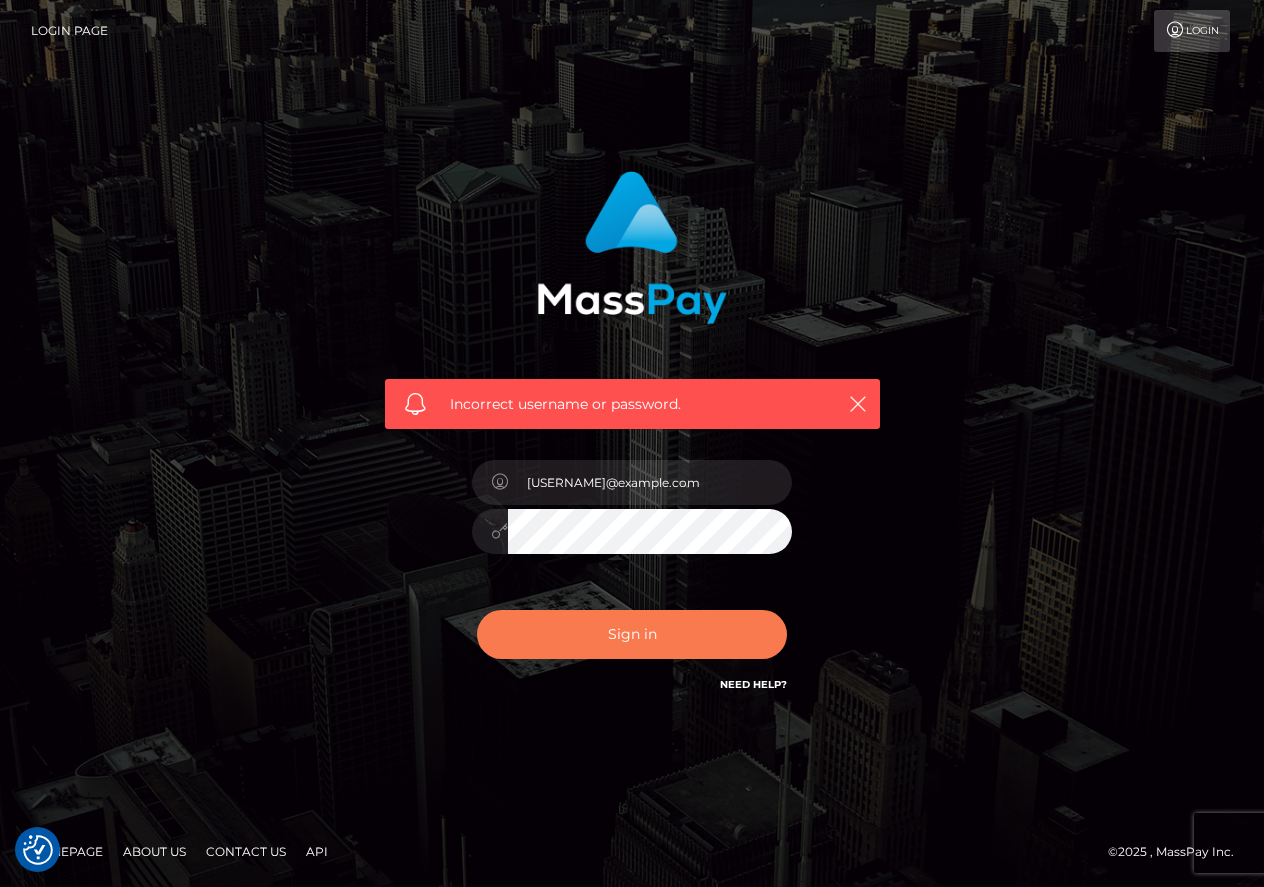 click on "Sign in" at bounding box center (632, 634) 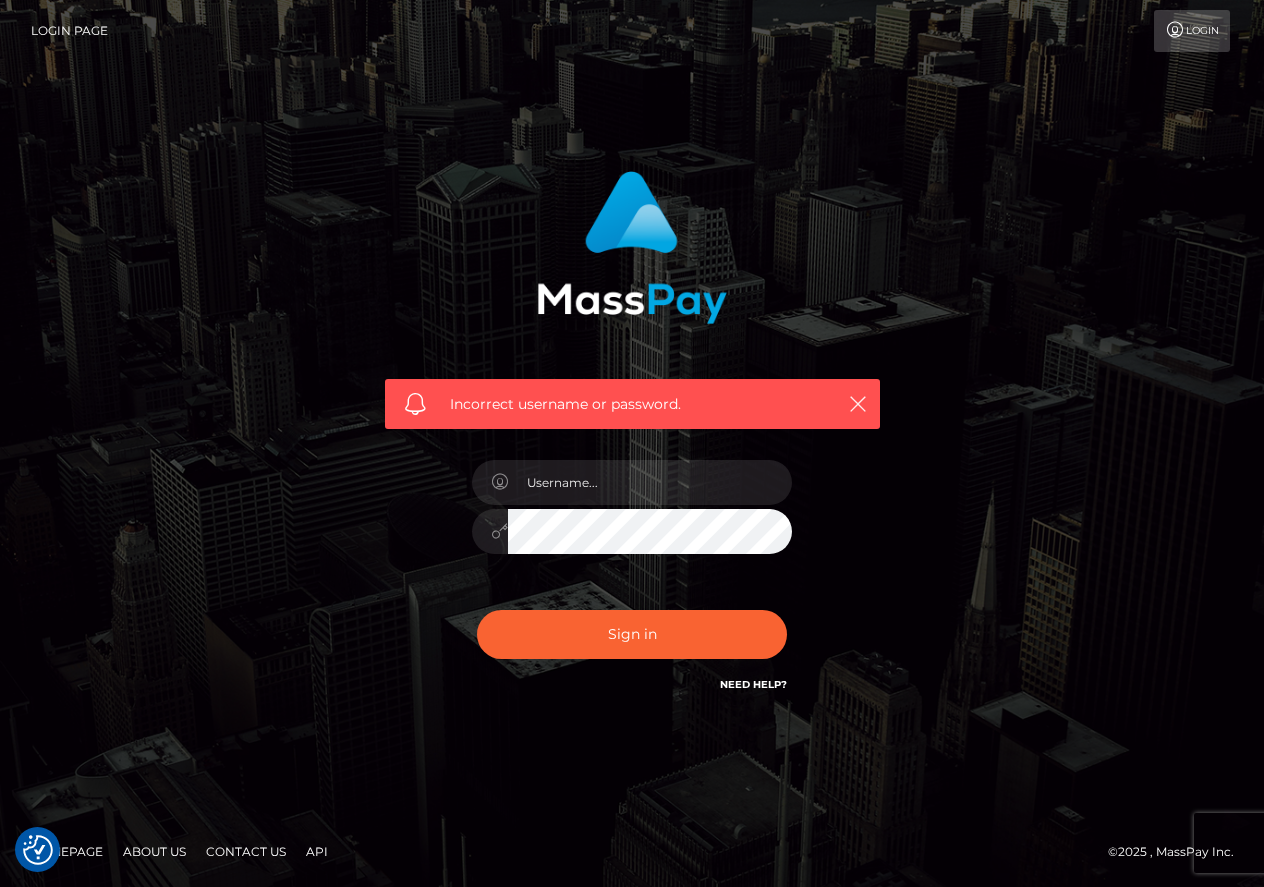 scroll, scrollTop: 0, scrollLeft: 0, axis: both 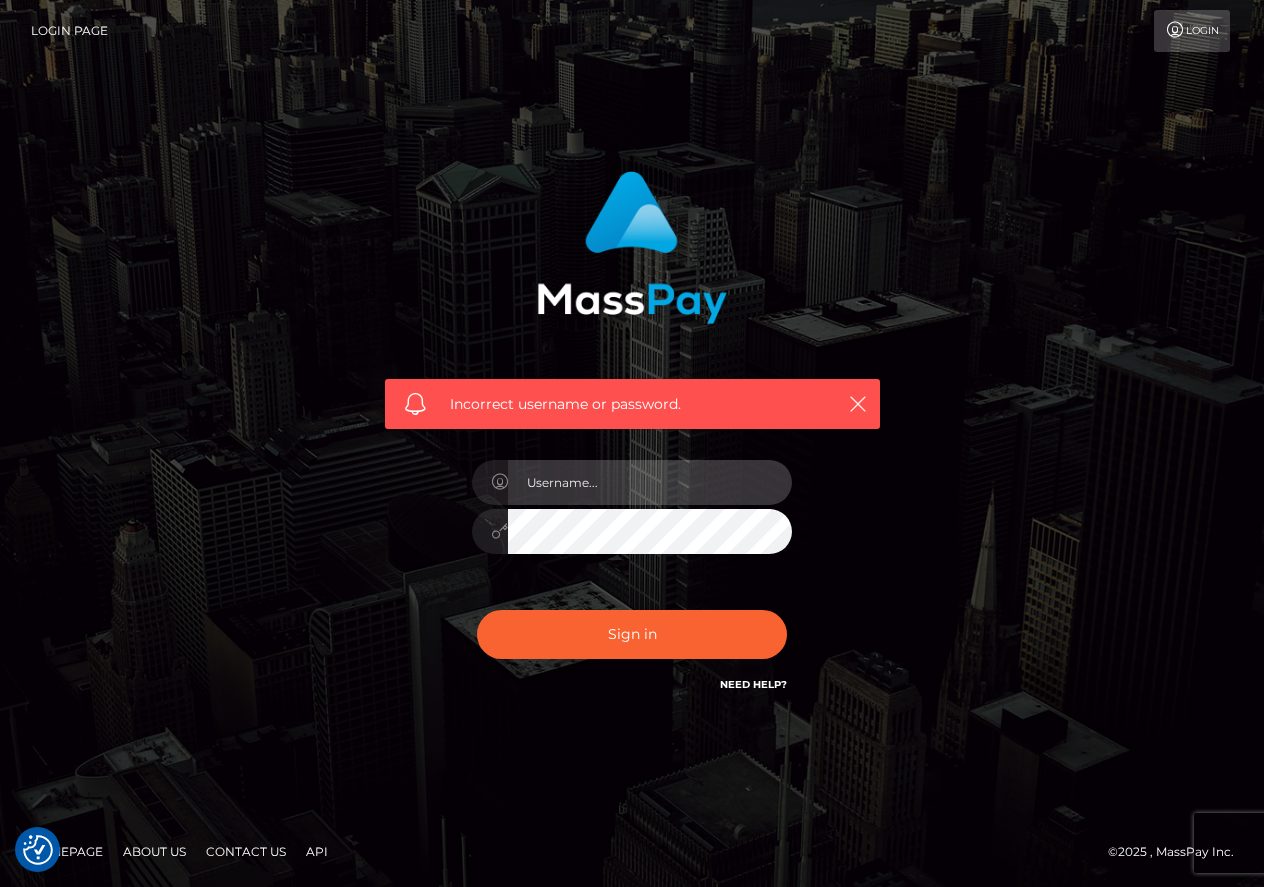 type on "[USERNAME]@example.com" 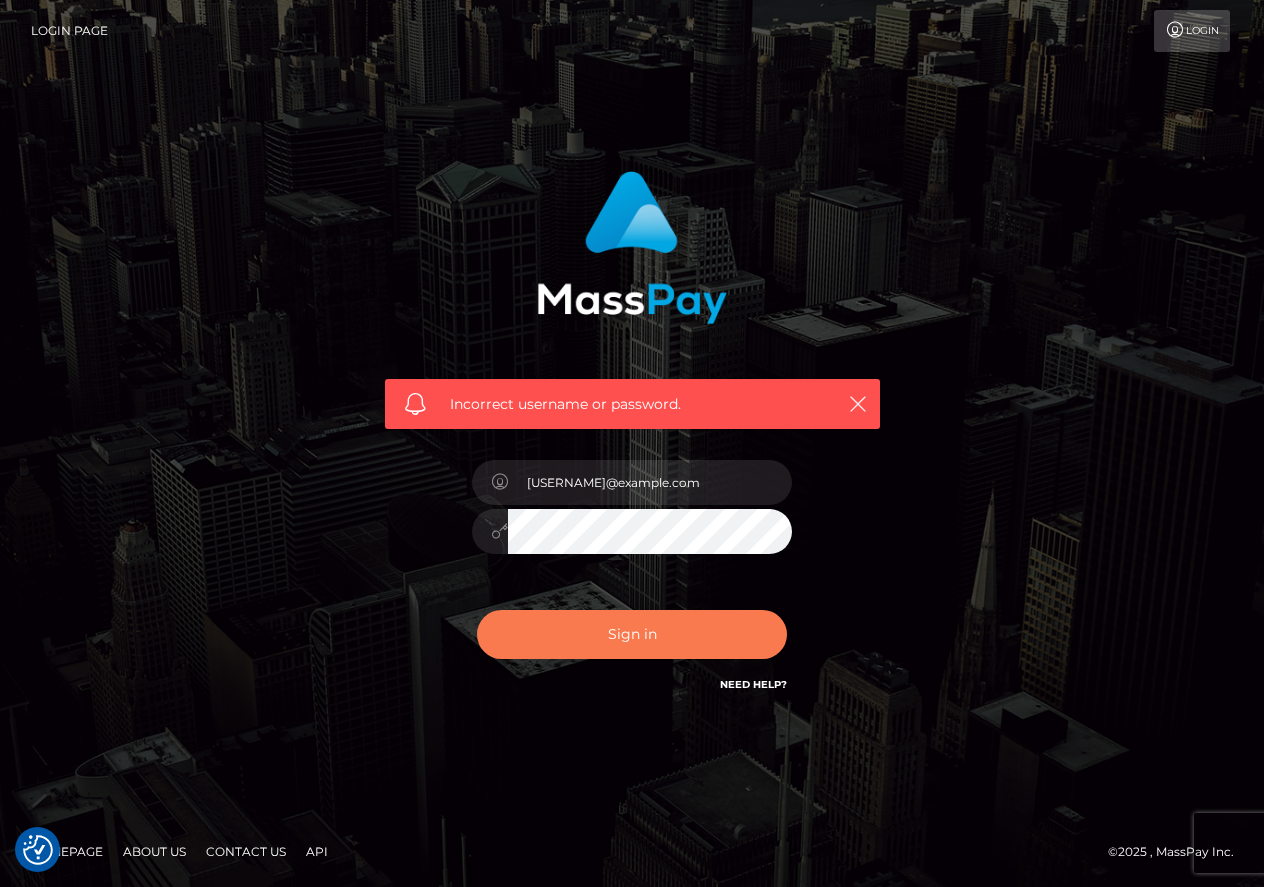 click on "Sign in" at bounding box center (632, 634) 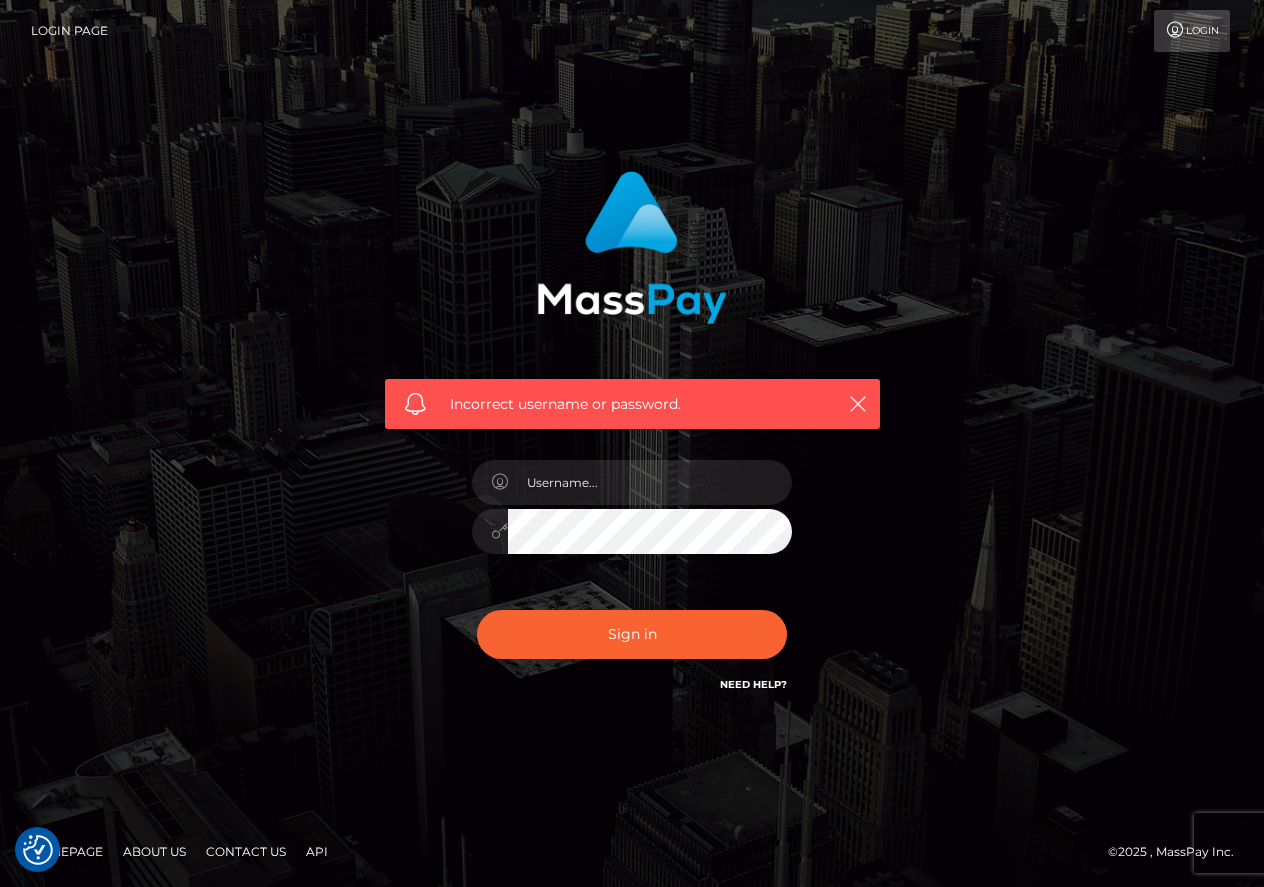 scroll, scrollTop: 0, scrollLeft: 0, axis: both 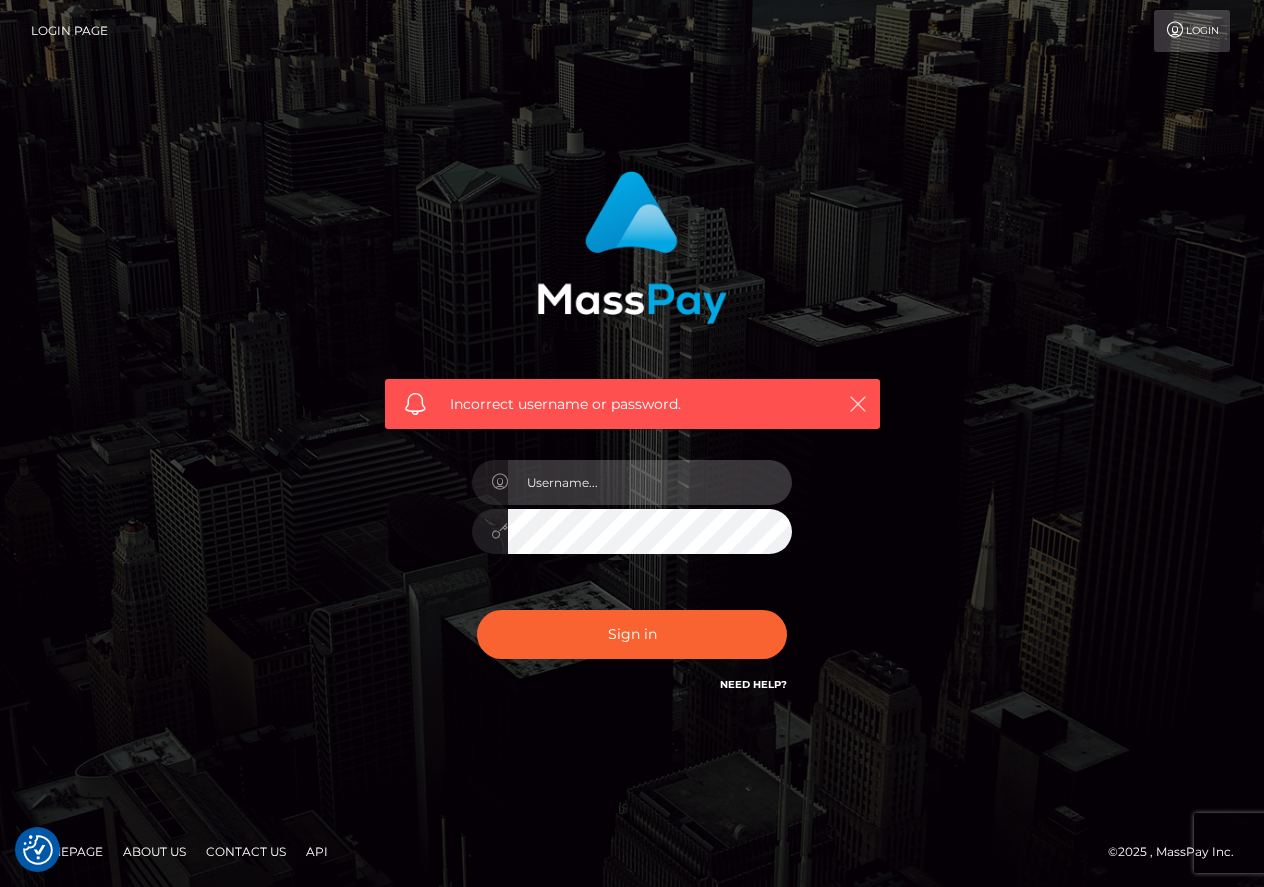 type on "[USERNAME]@example.com" 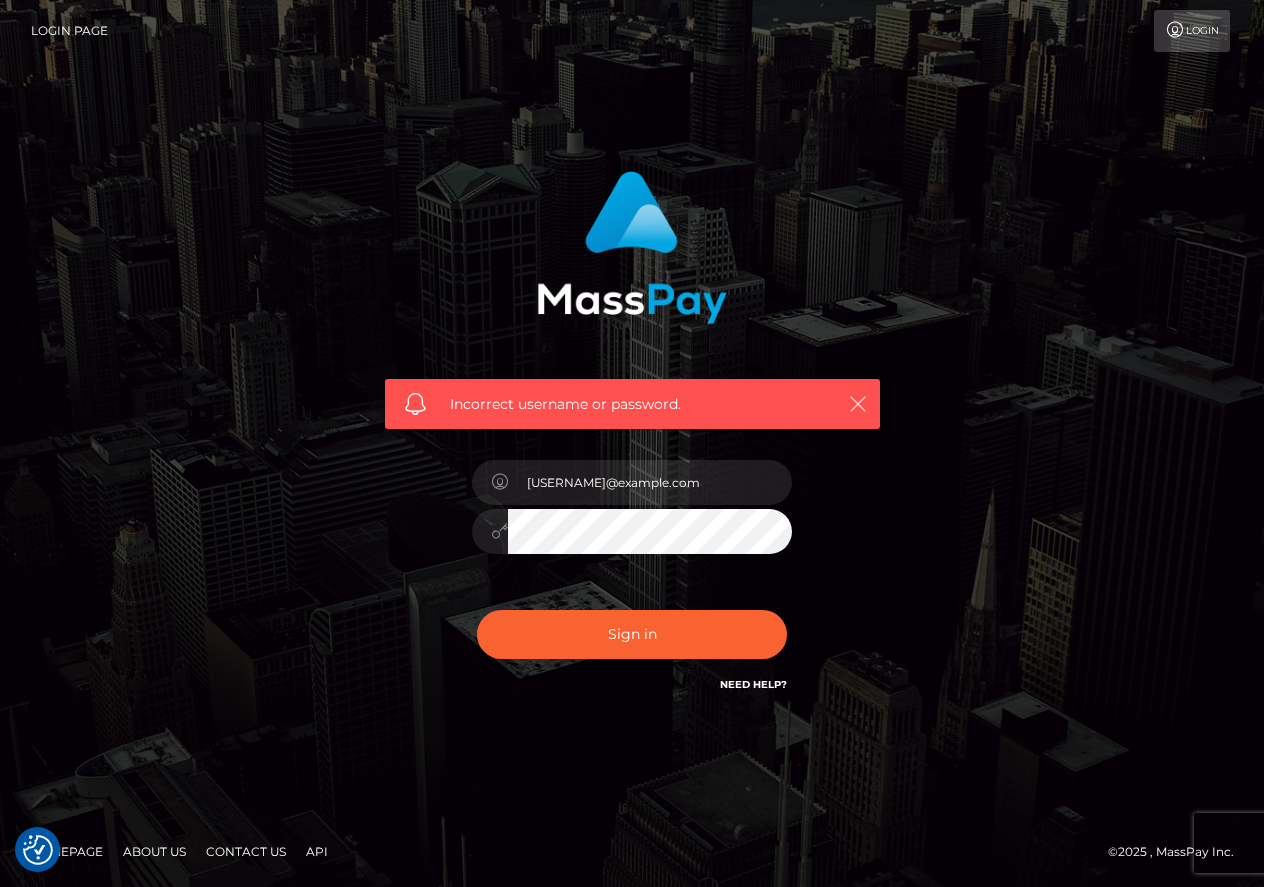click at bounding box center [858, 404] 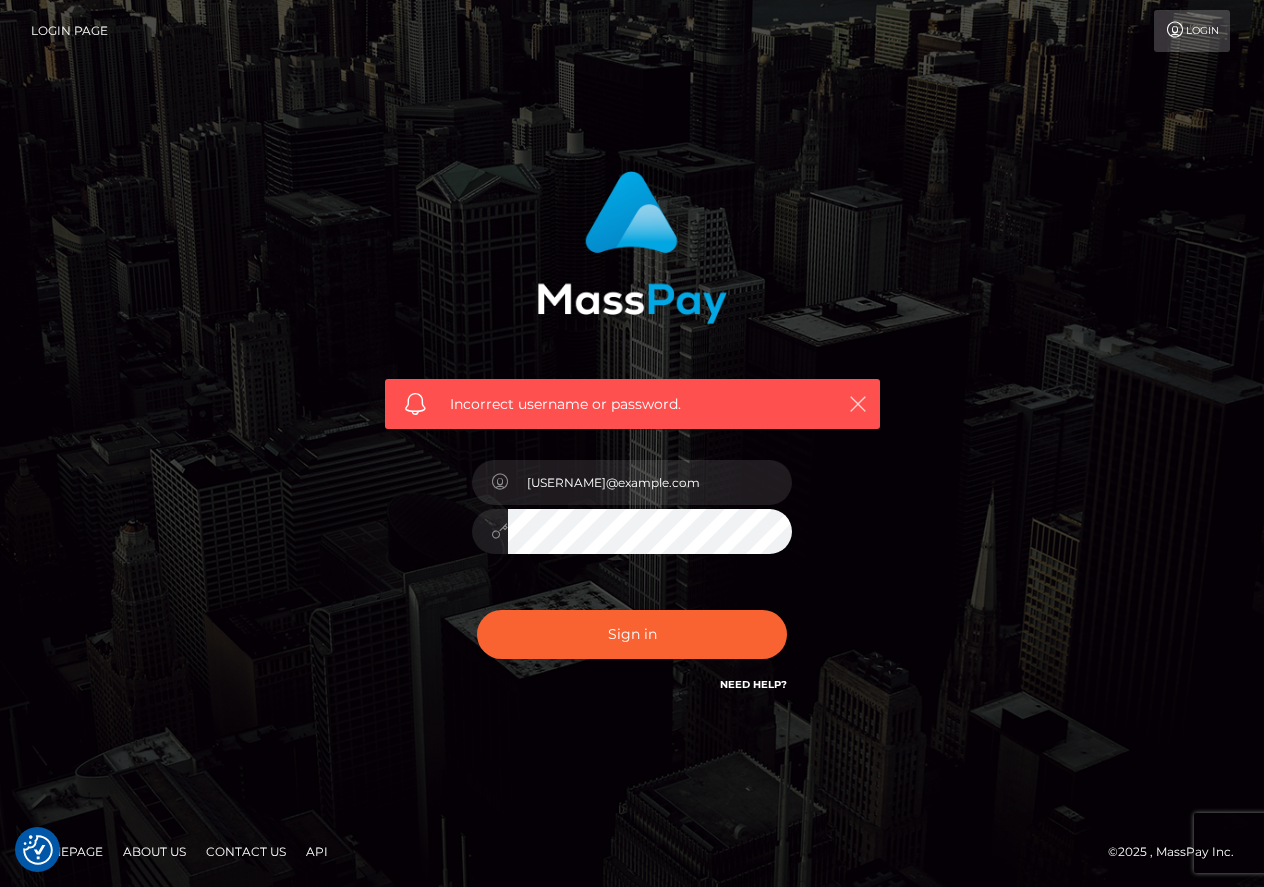 click at bounding box center [858, 404] 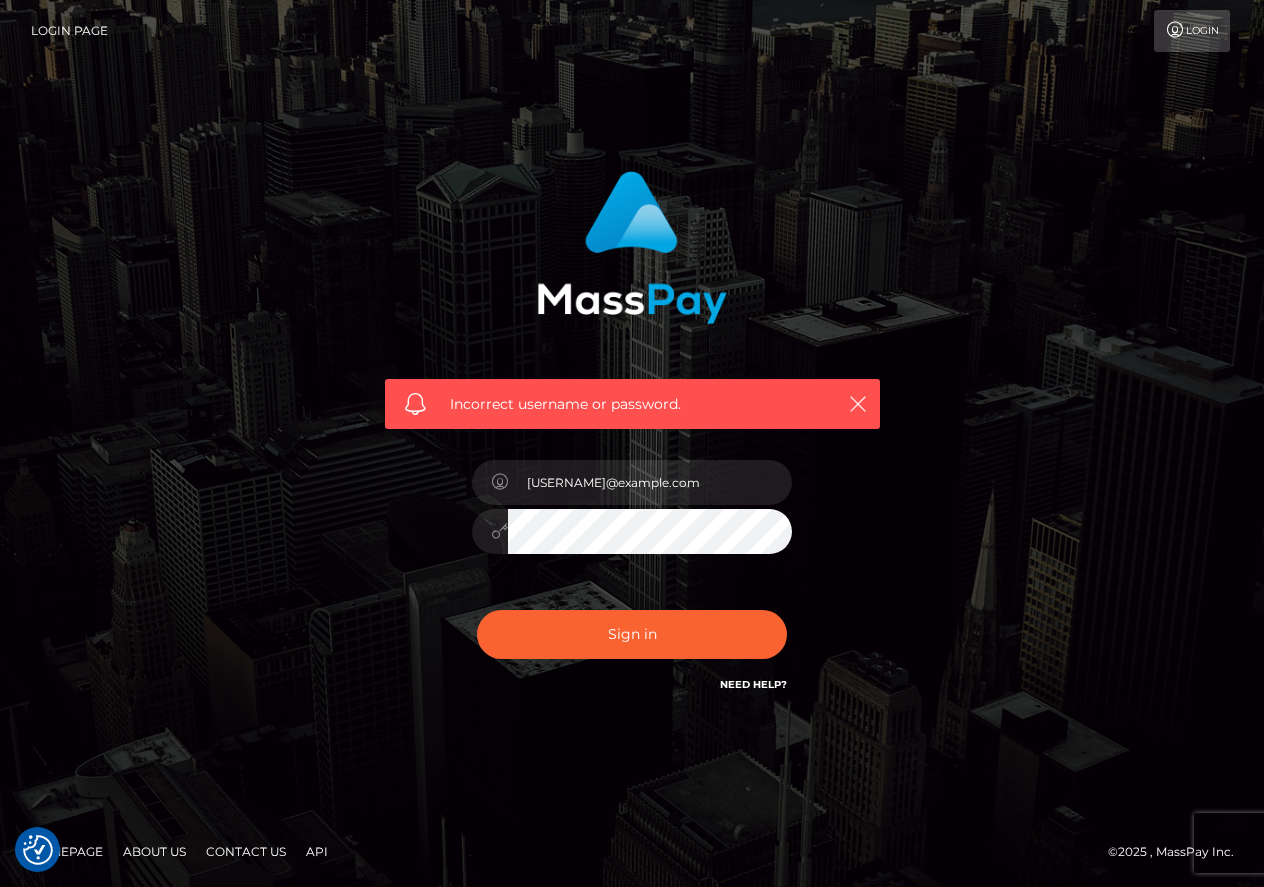 click on "Login" at bounding box center [1192, 31] 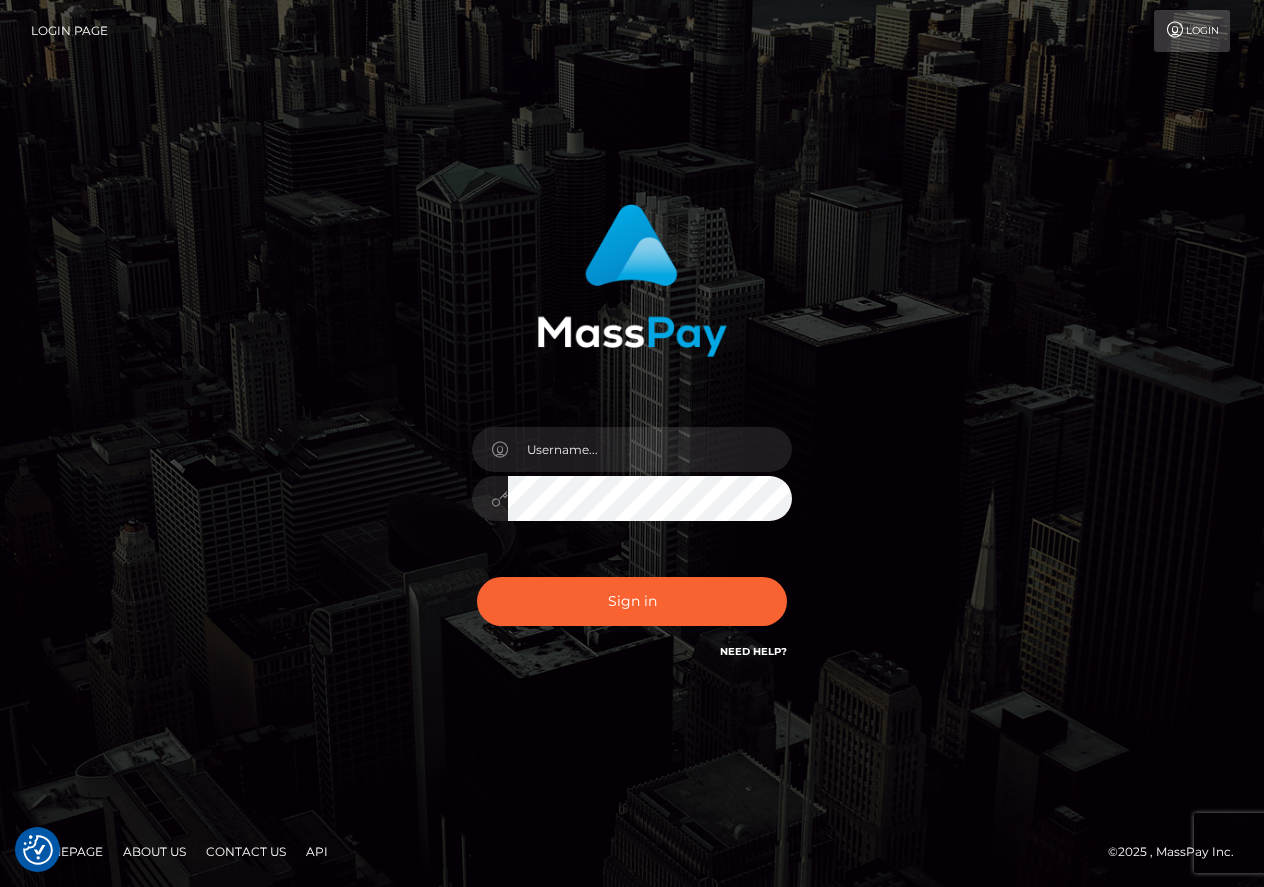 scroll, scrollTop: 0, scrollLeft: 0, axis: both 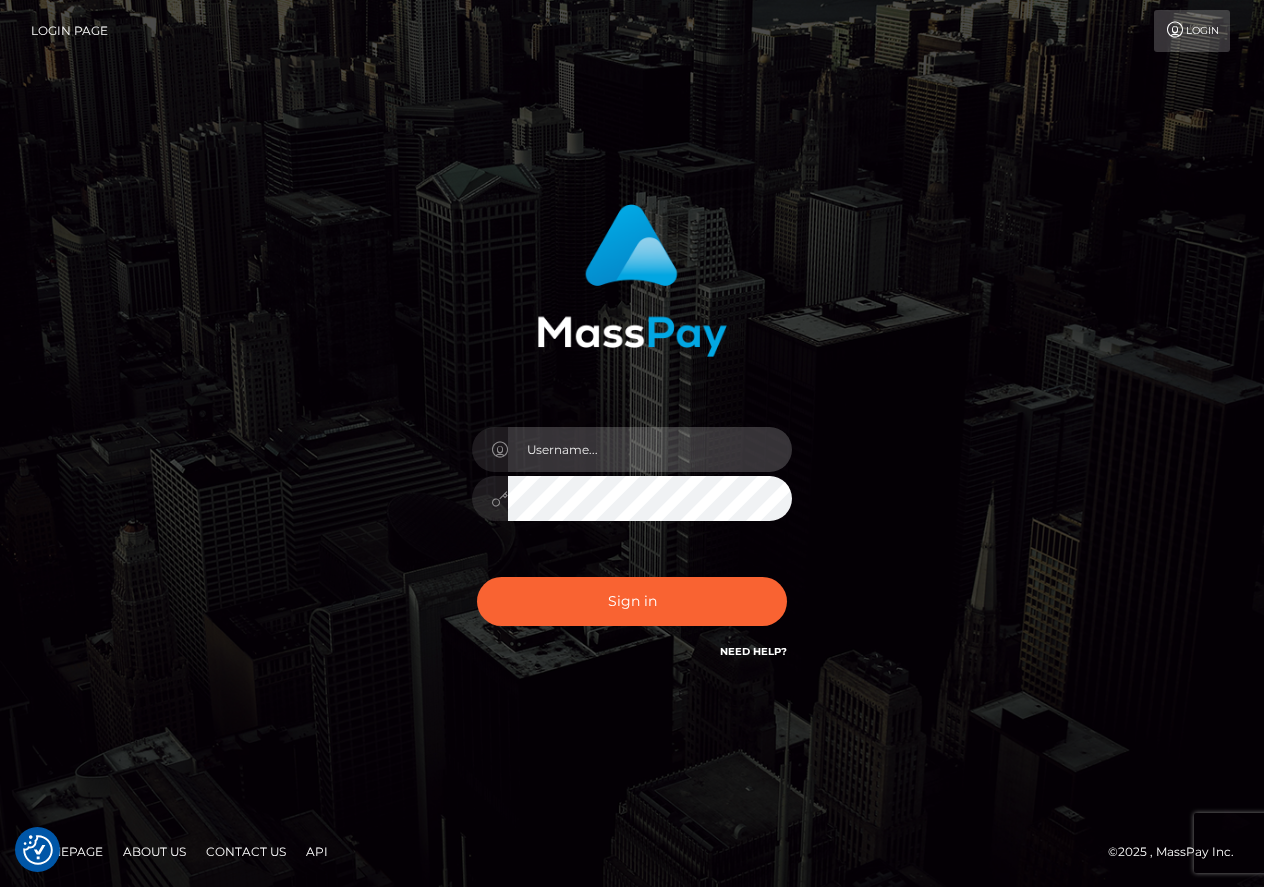 type on "[USERNAME]@example.com" 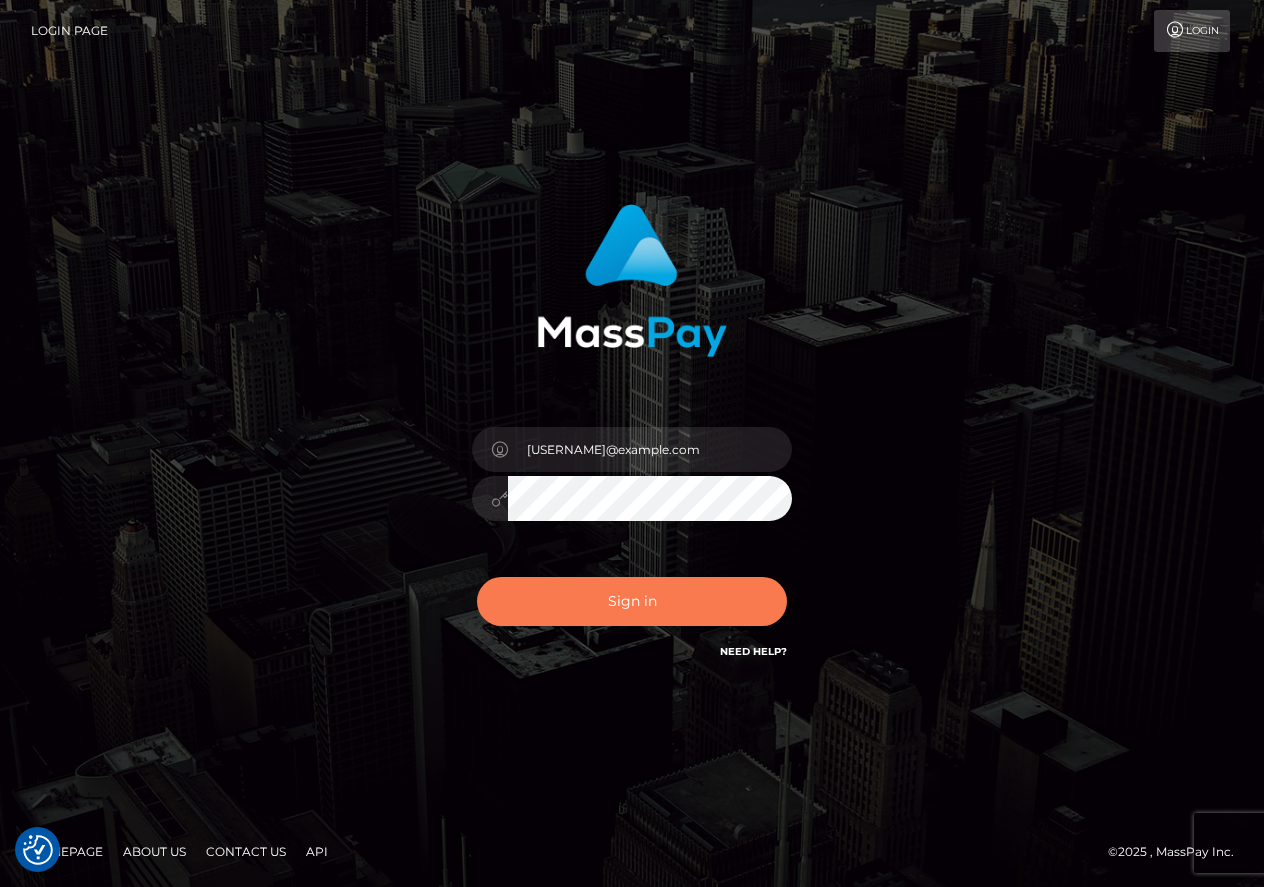 click on "Sign in" at bounding box center [632, 601] 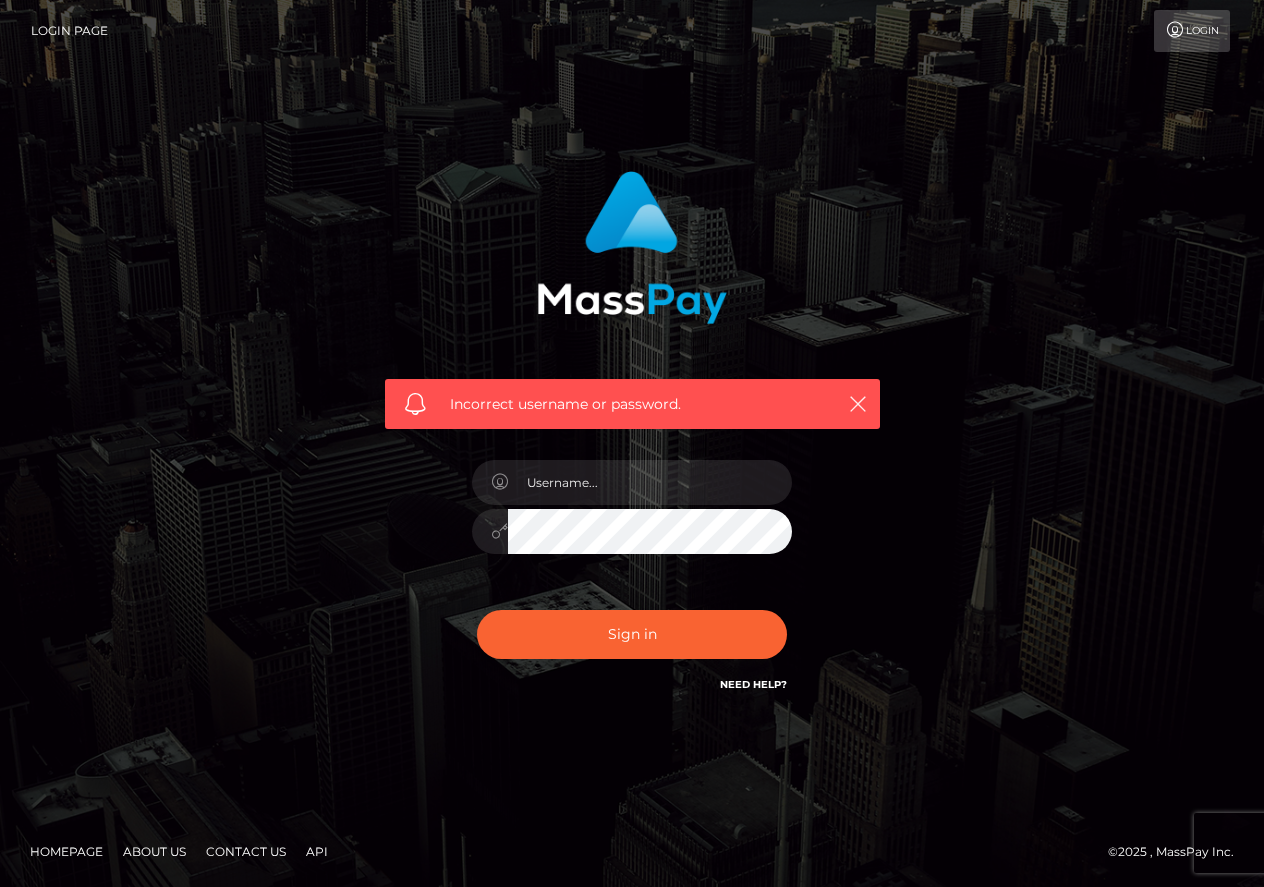 scroll, scrollTop: 0, scrollLeft: 0, axis: both 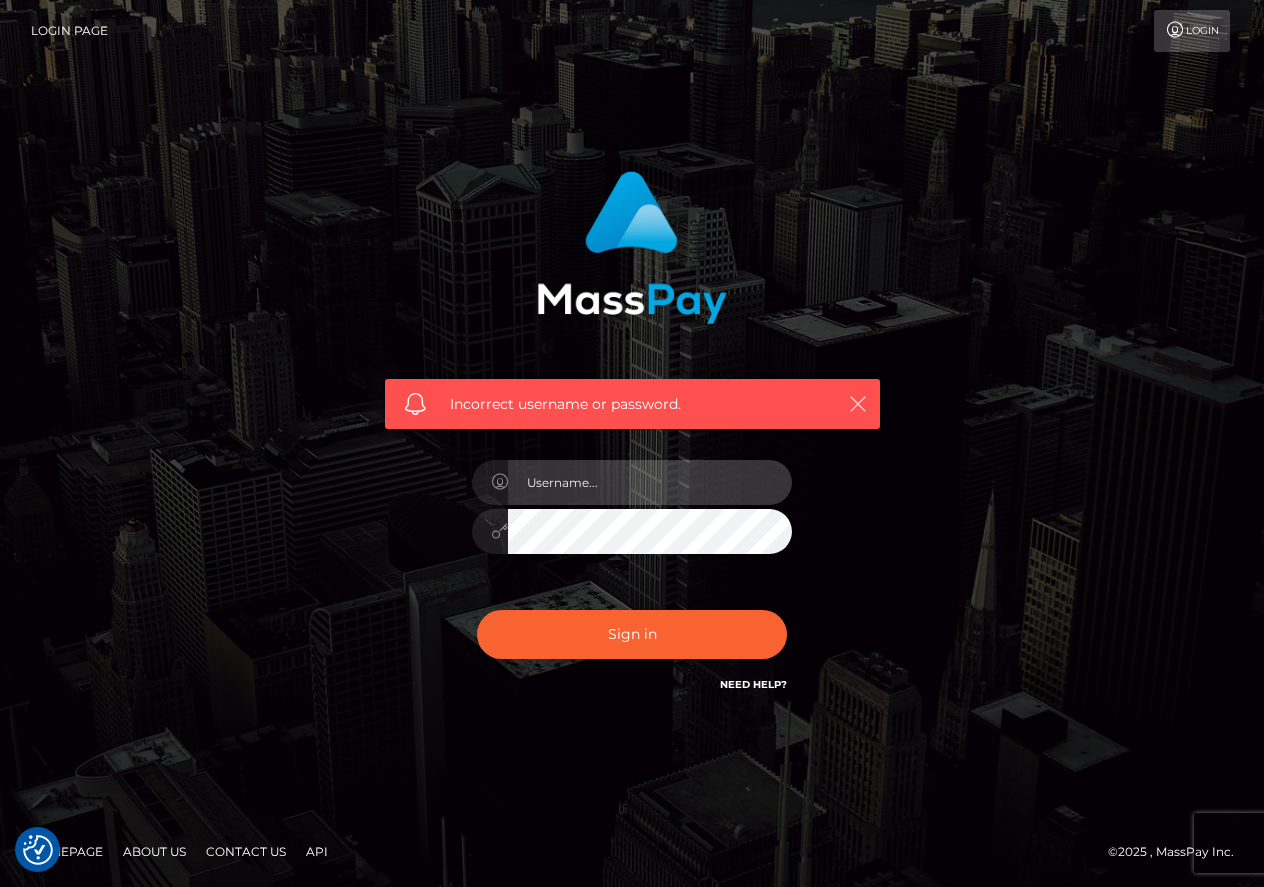 type on "[USERNAME]@example.com" 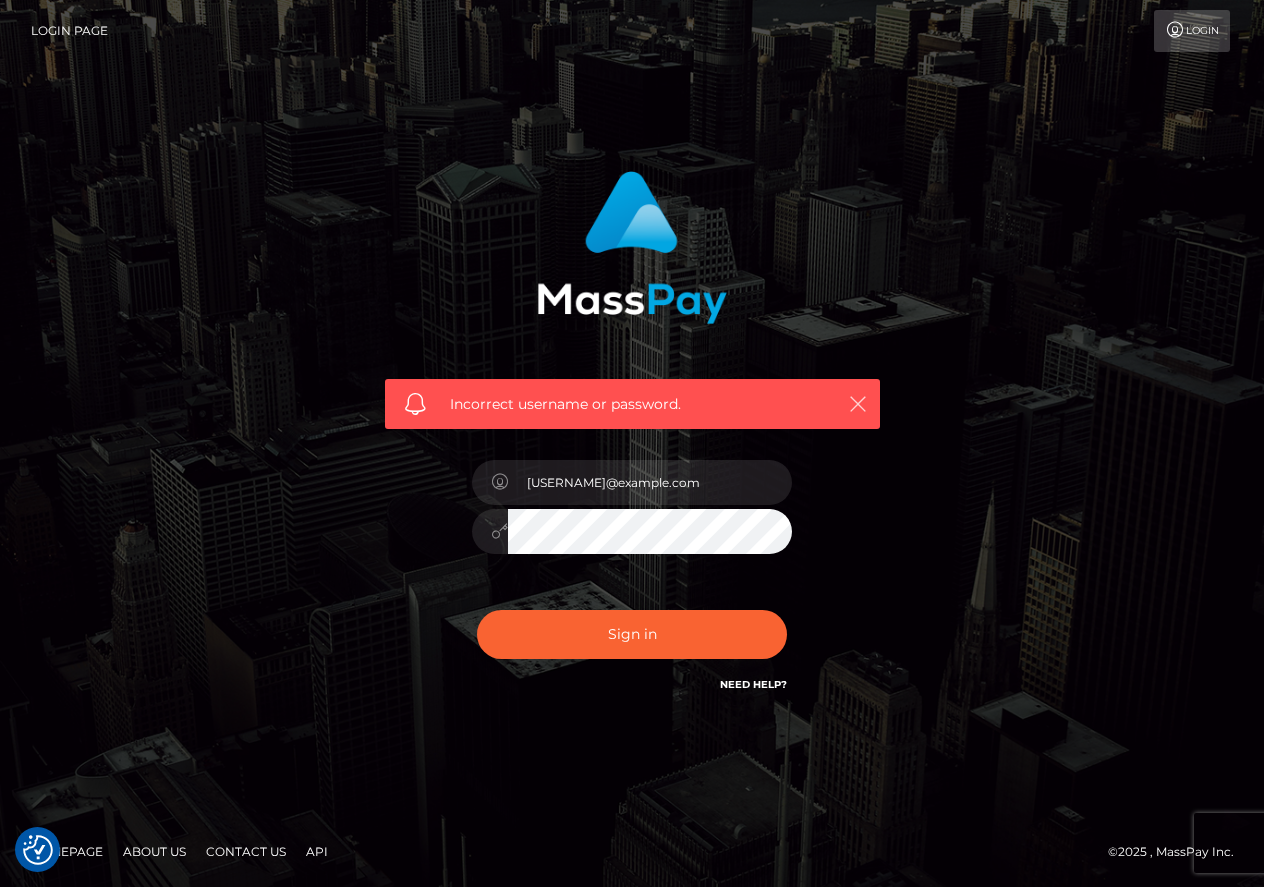 click at bounding box center [858, 404] 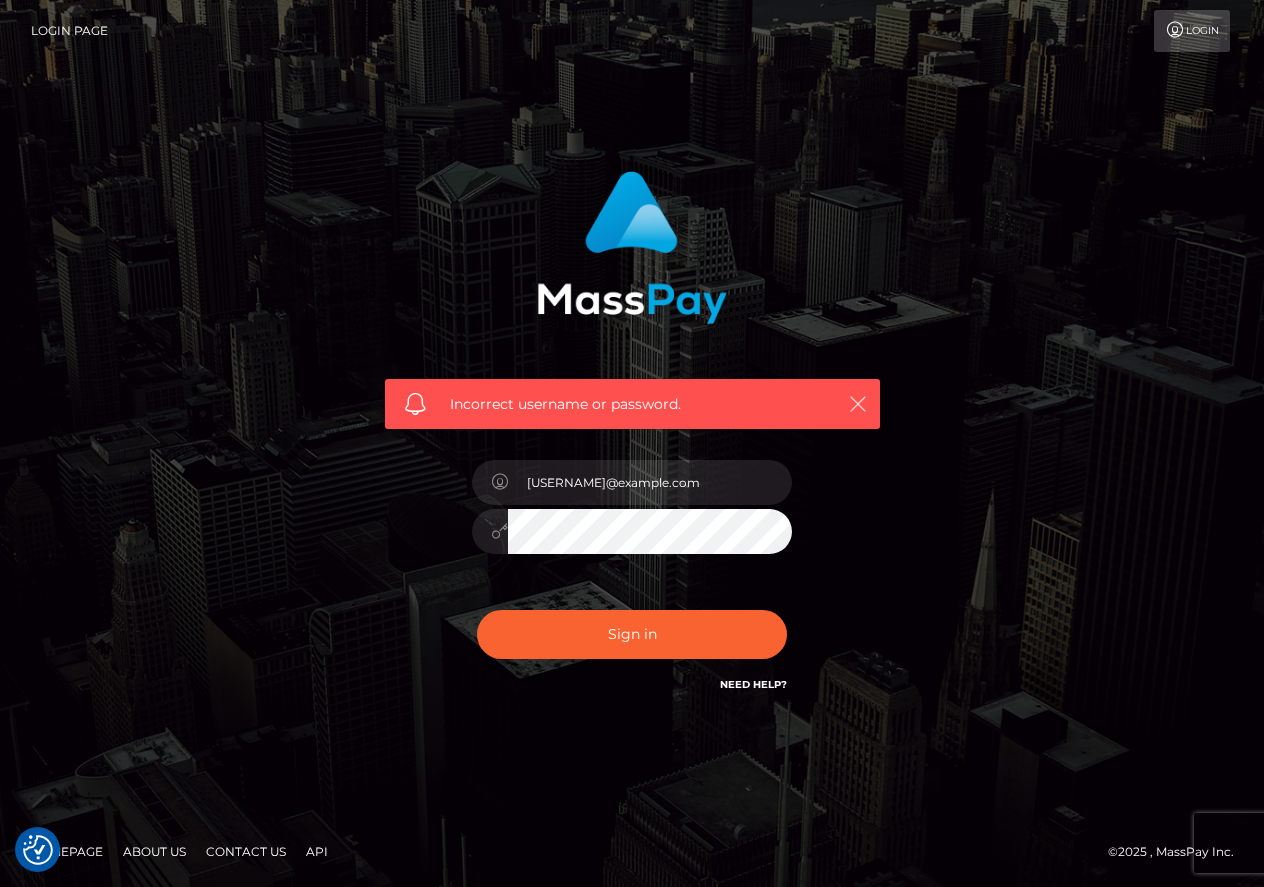 click at bounding box center [858, 404] 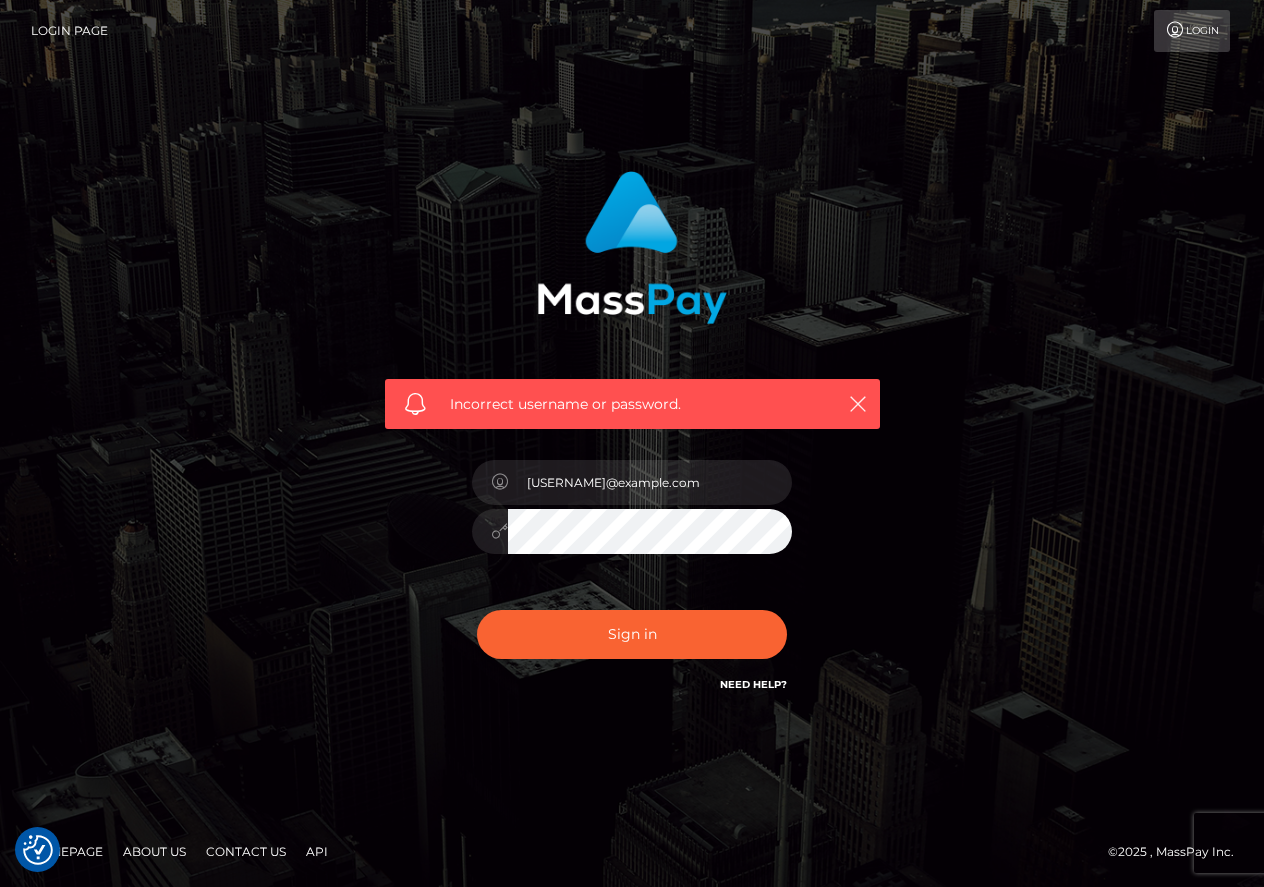 click on "Incorrect username or password." at bounding box center [632, 404] 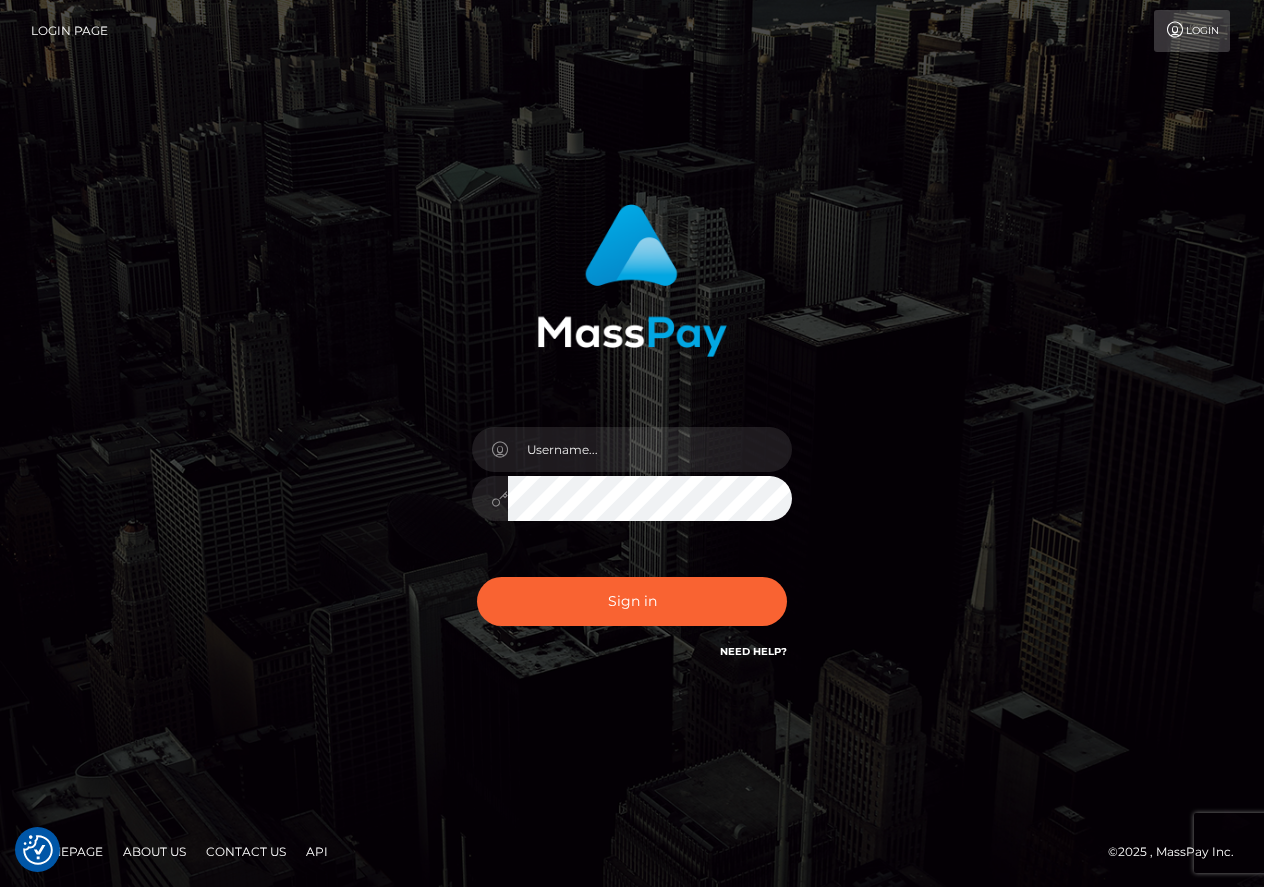 scroll, scrollTop: 0, scrollLeft: 0, axis: both 